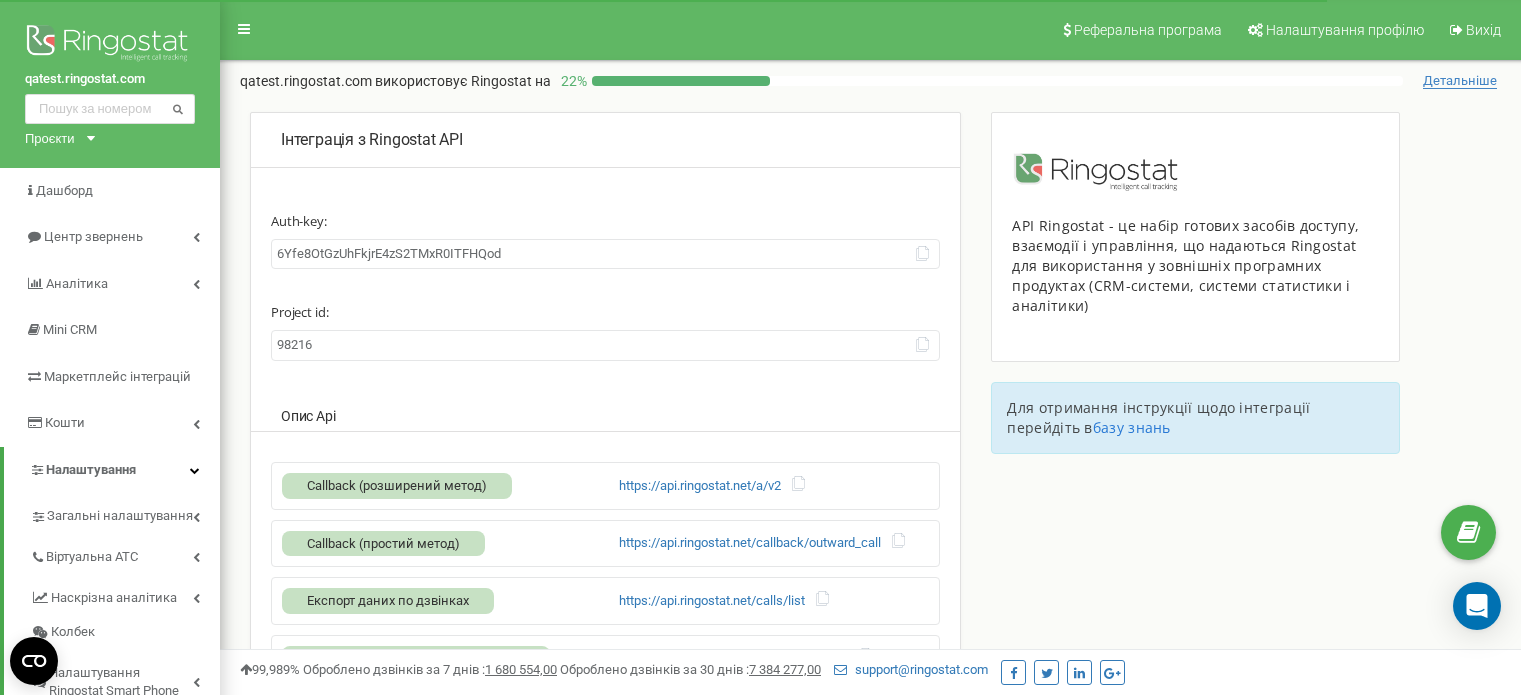 scroll, scrollTop: 0, scrollLeft: 0, axis: both 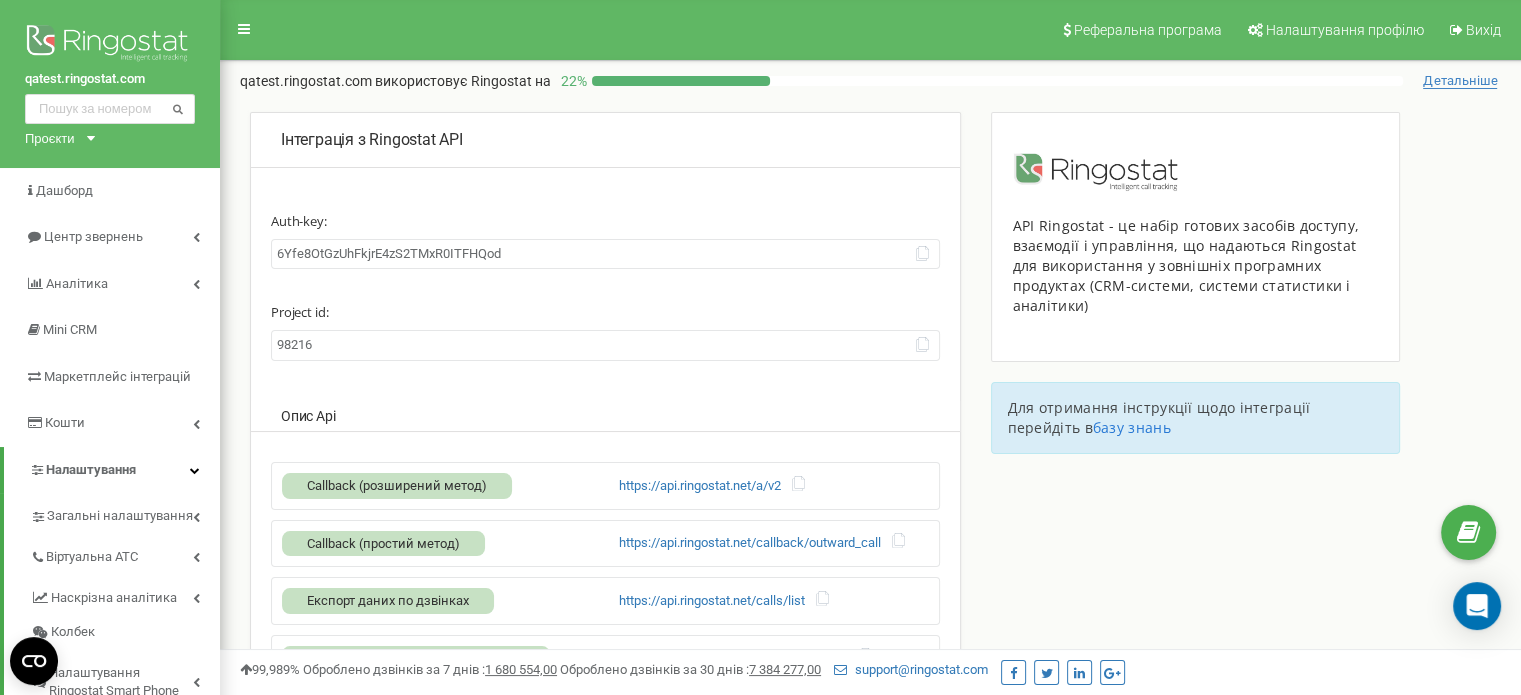 click on "6Yfe8OtGzUhFkjrE4zS2TMxR0ITFHQod" at bounding box center [605, 254] 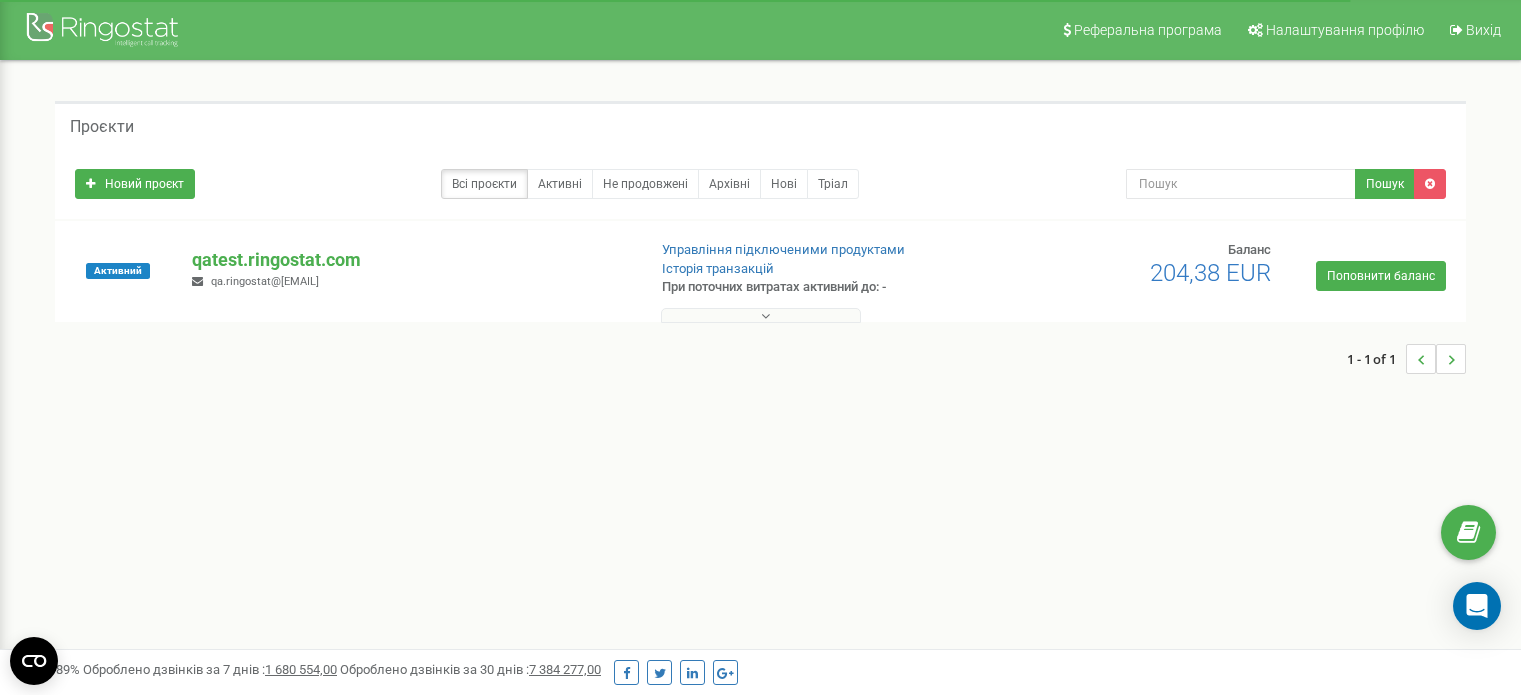 scroll, scrollTop: 0, scrollLeft: 0, axis: both 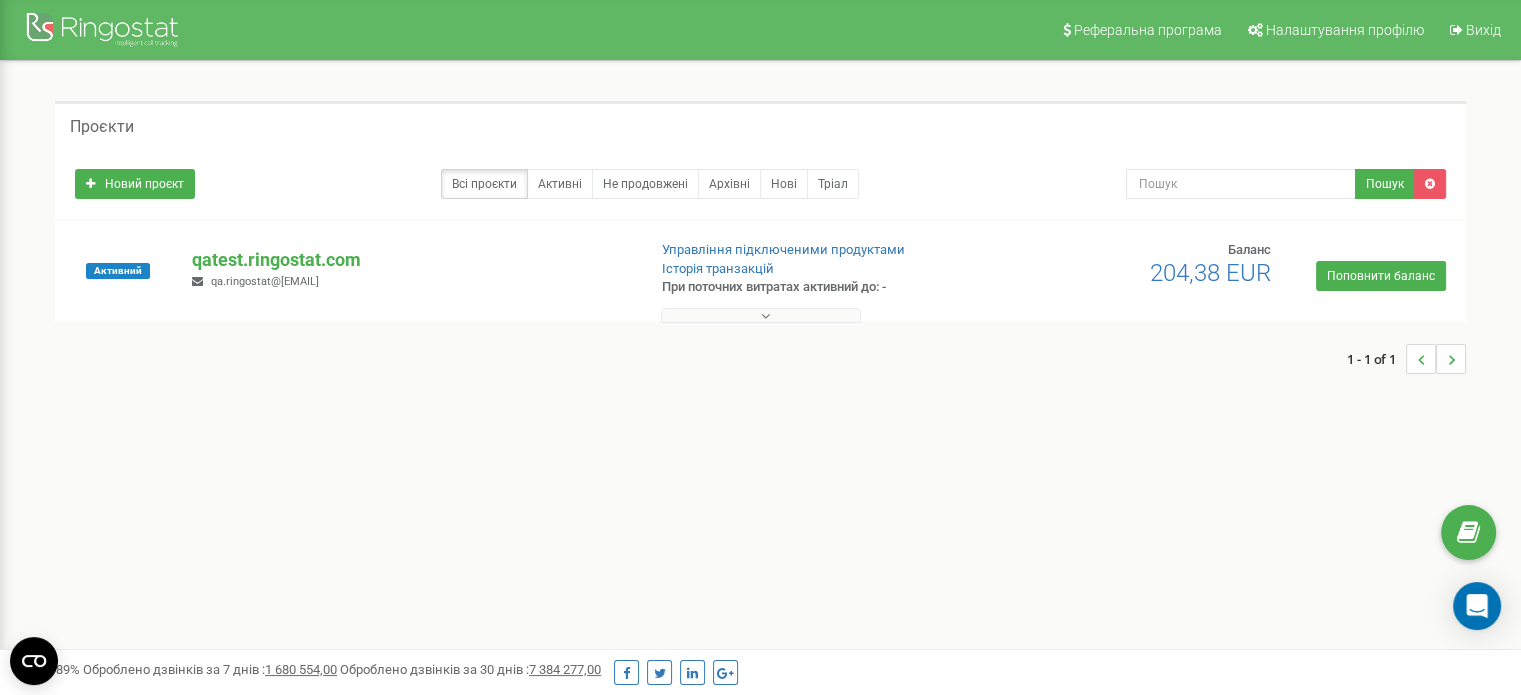 click at bounding box center [761, 315] 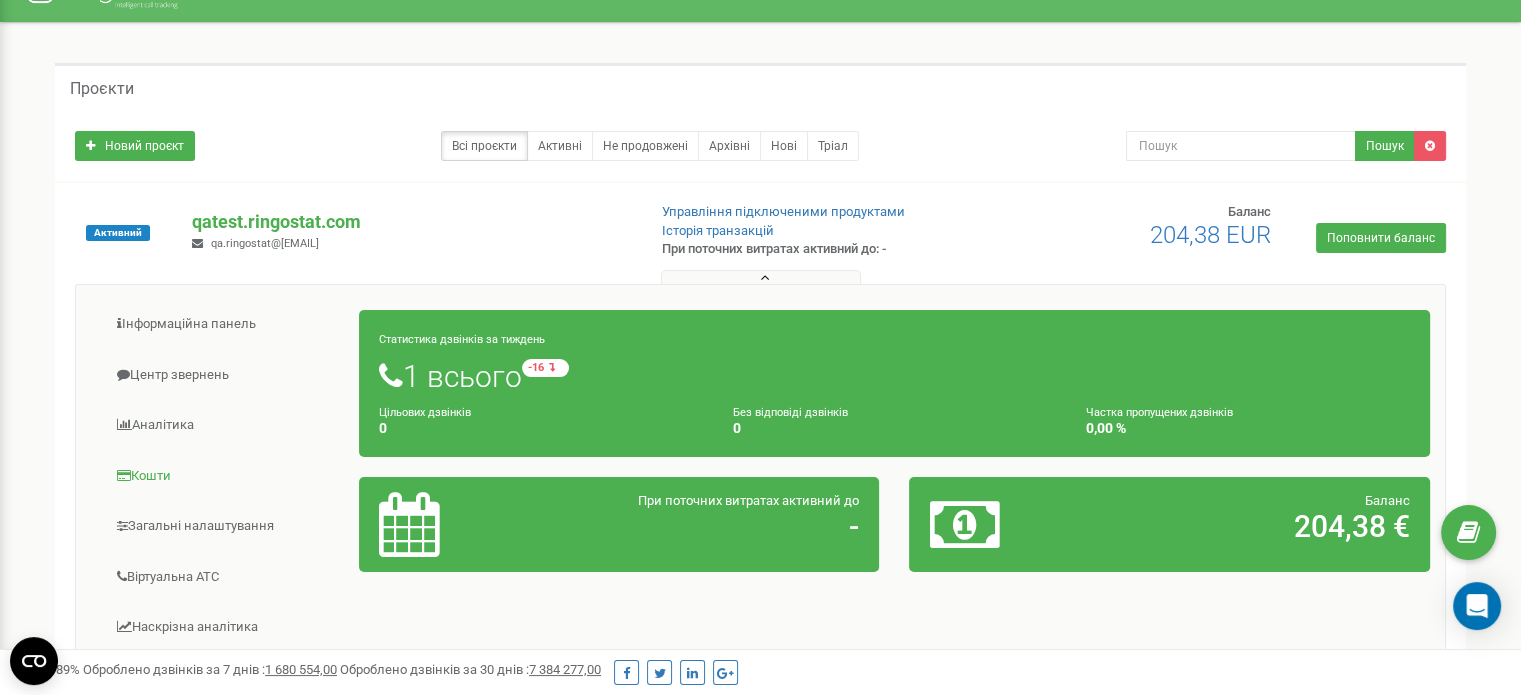 scroll, scrollTop: 100, scrollLeft: 0, axis: vertical 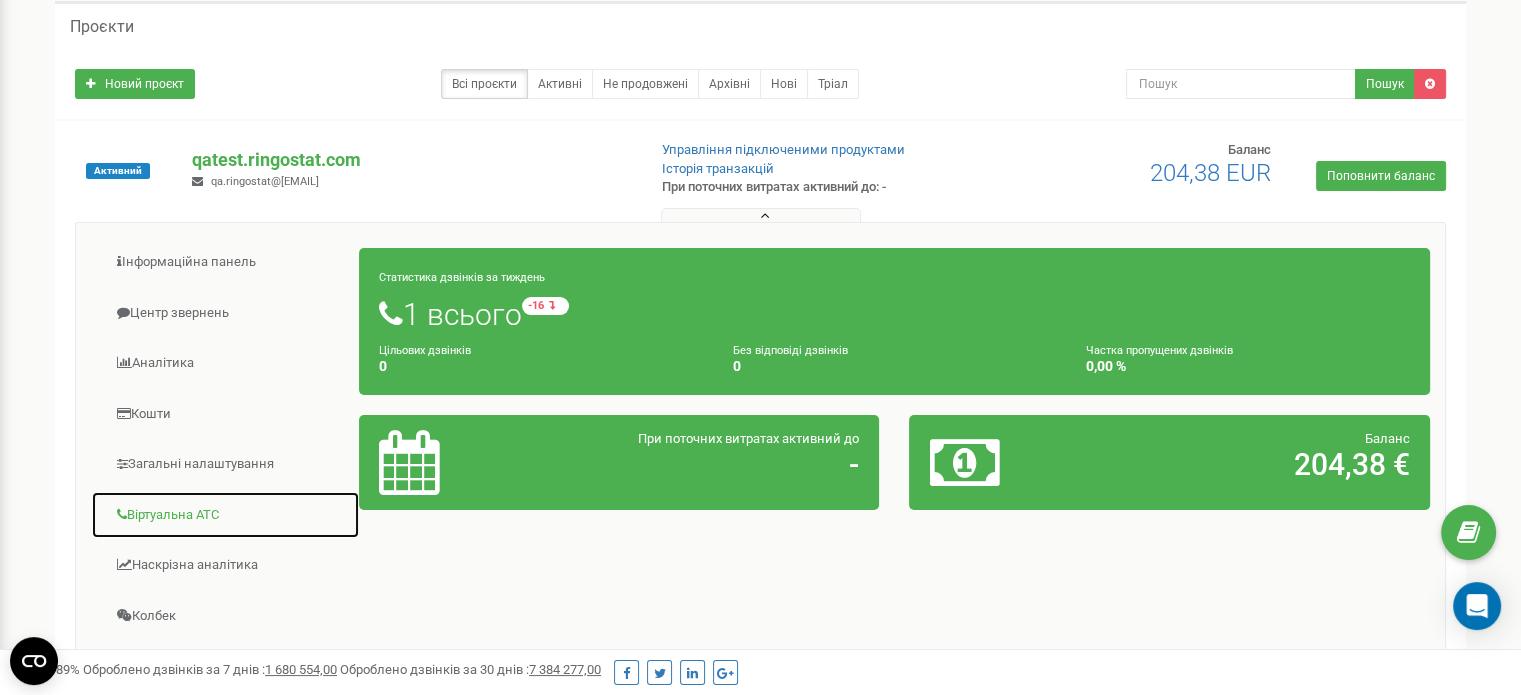 click on "Віртуальна АТС" at bounding box center (225, 515) 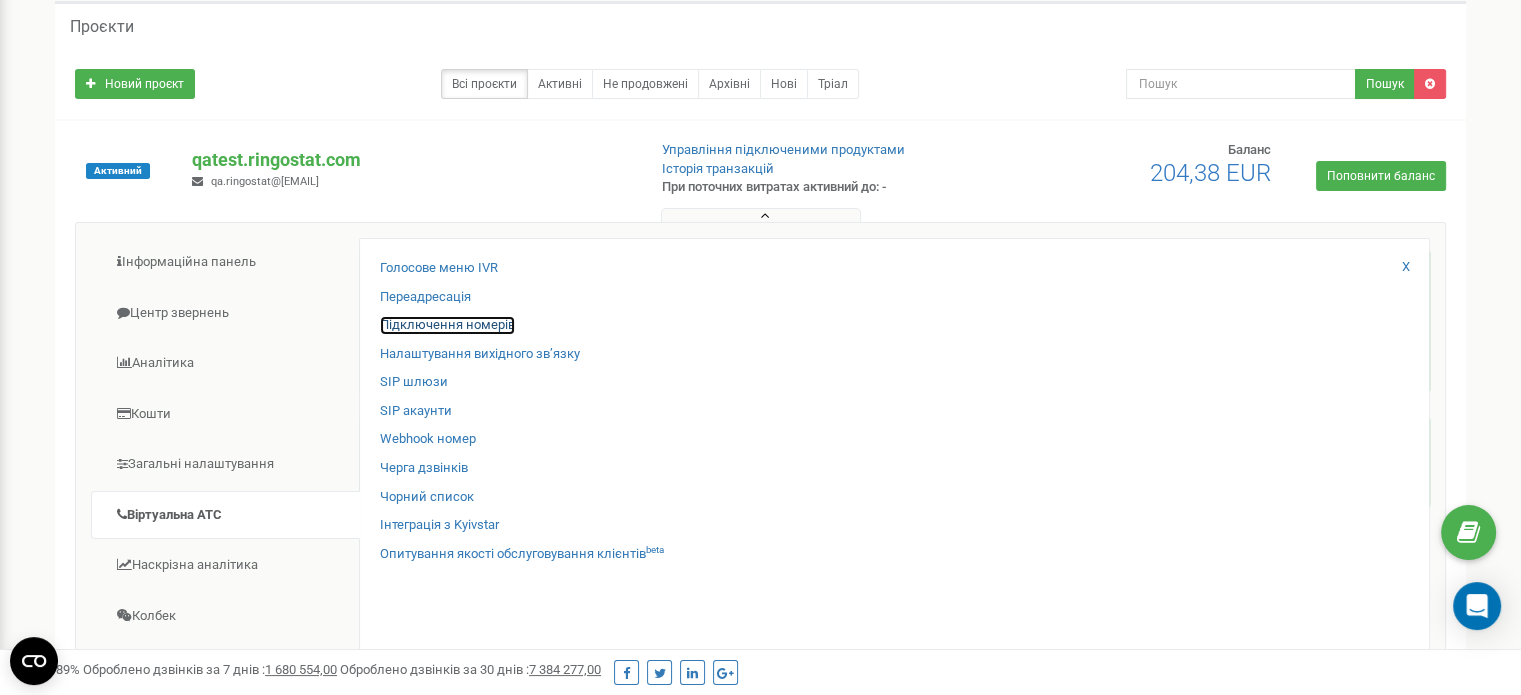 click on "Підключення номерів" at bounding box center (447, 325) 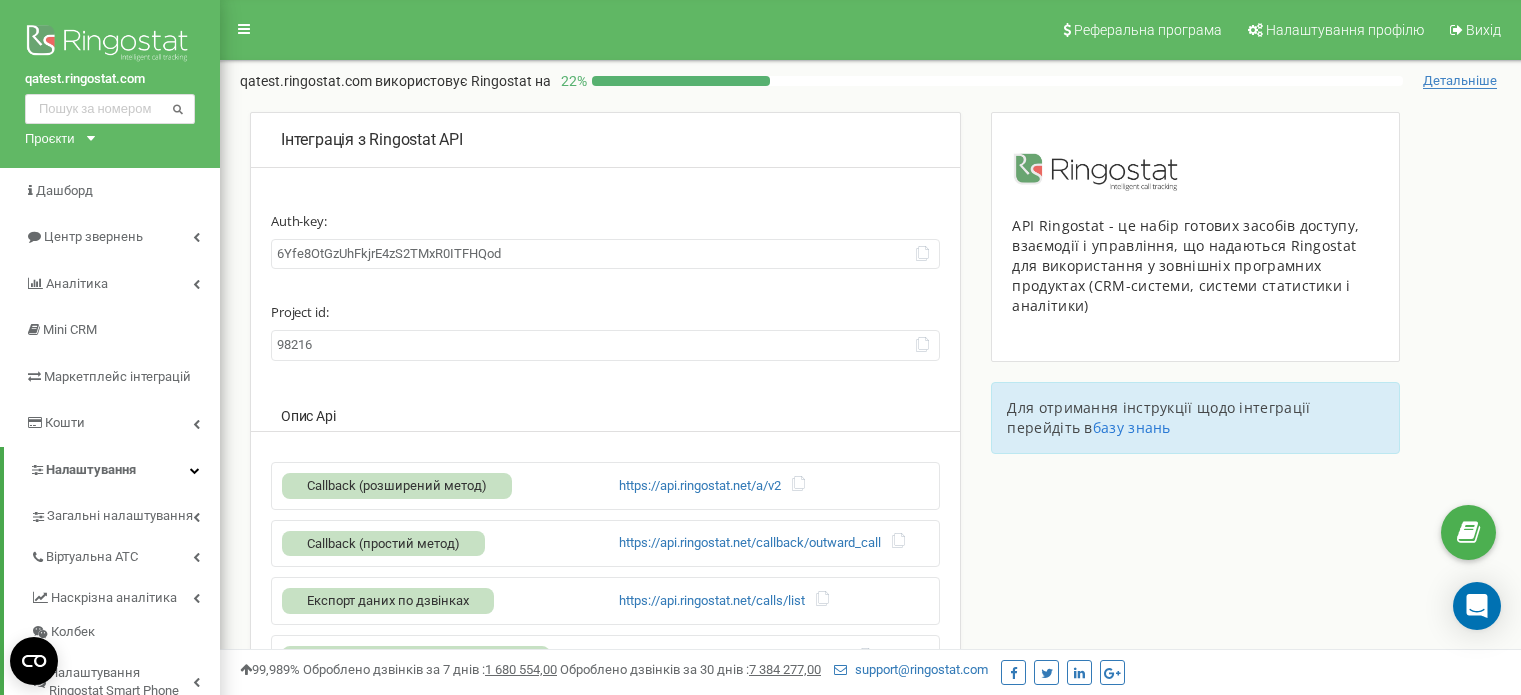 scroll, scrollTop: 0, scrollLeft: 0, axis: both 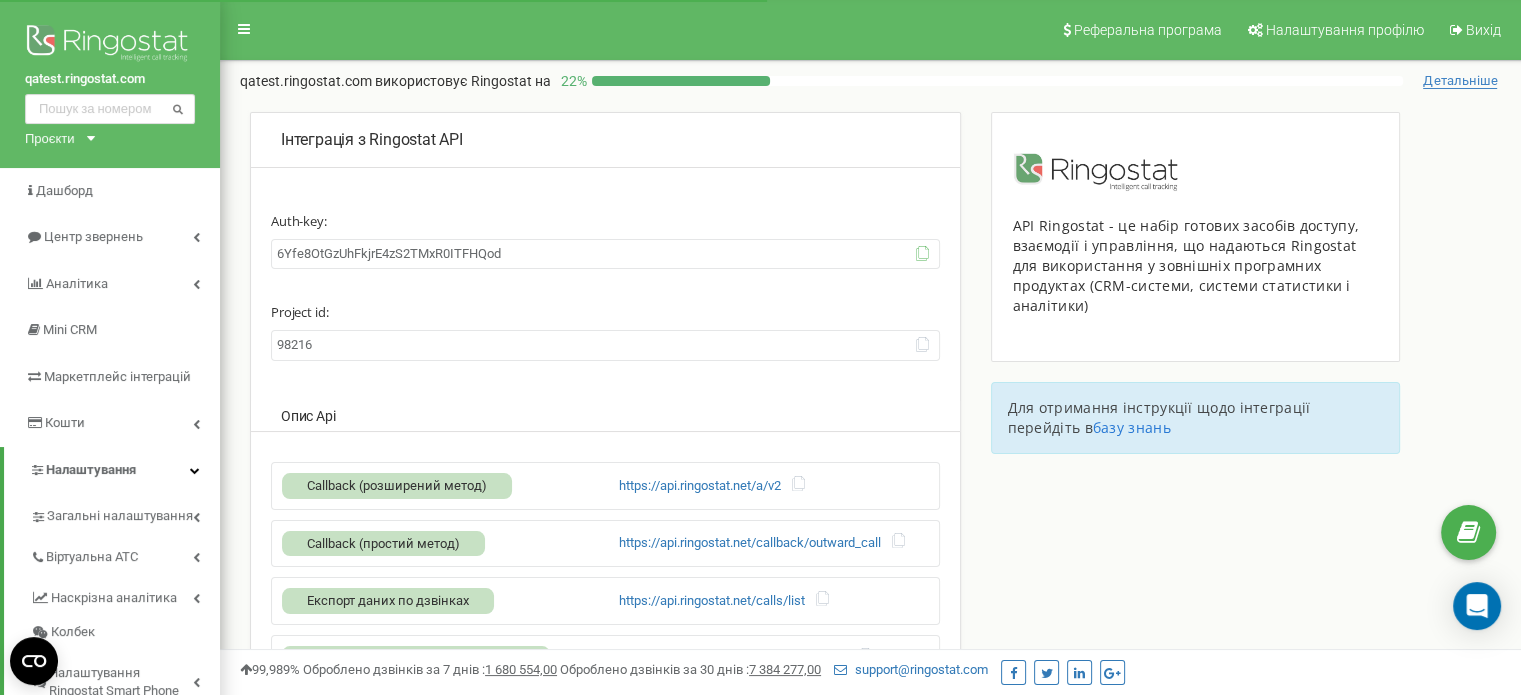 click 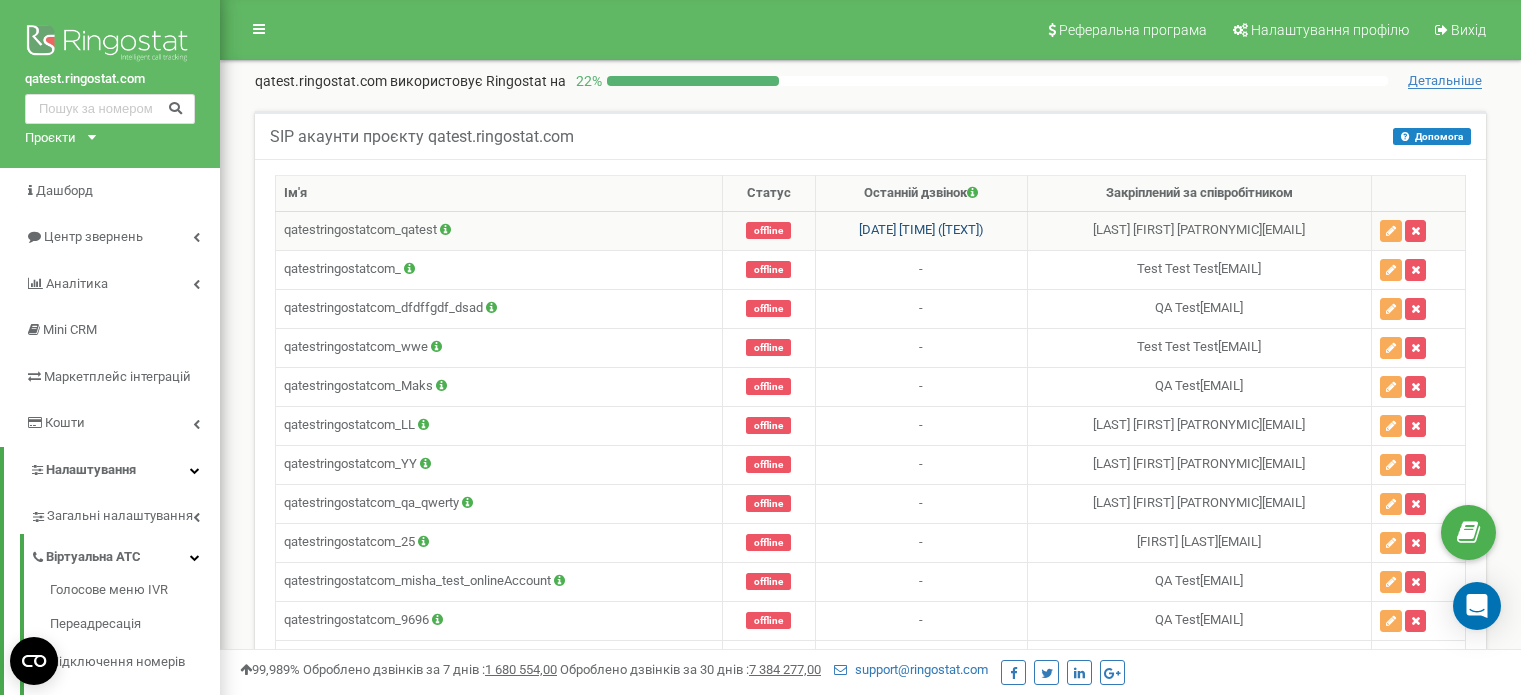 scroll, scrollTop: 0, scrollLeft: 0, axis: both 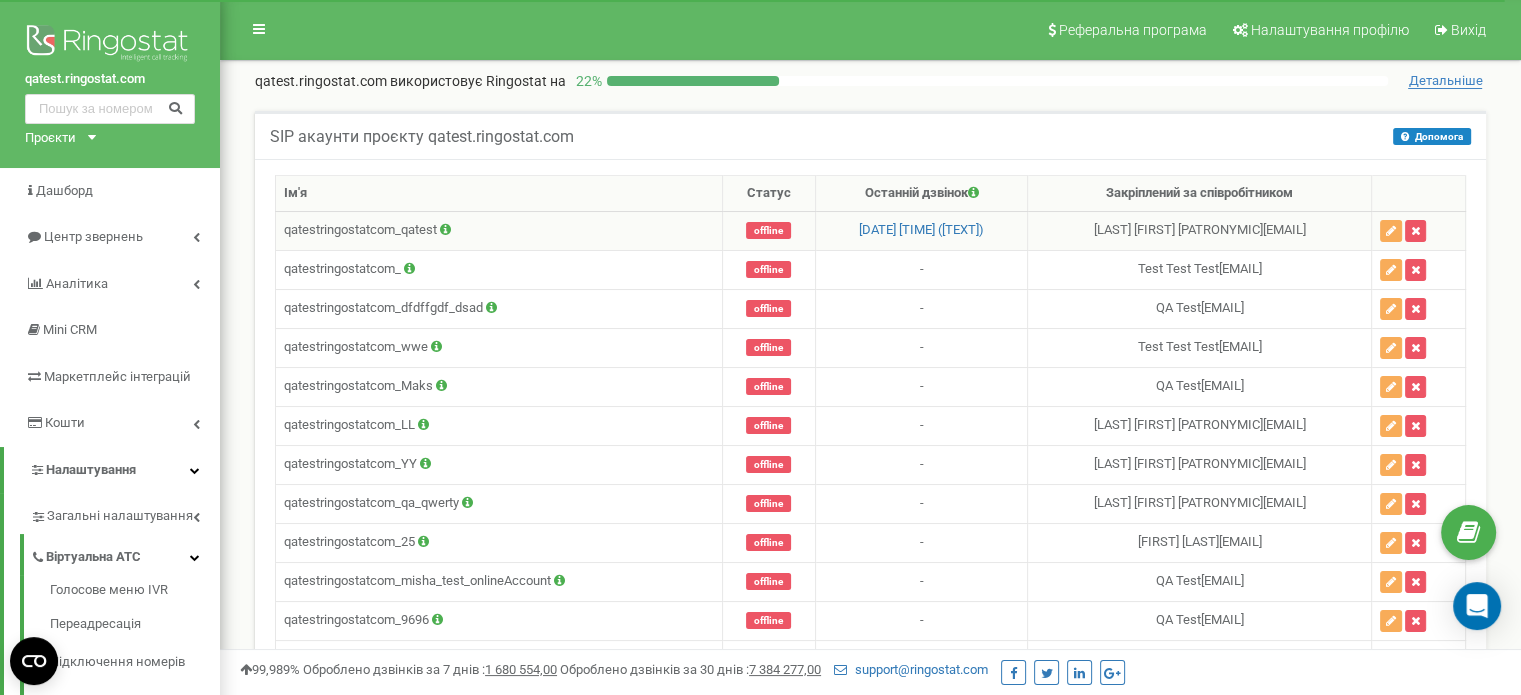 click at bounding box center [445, 229] 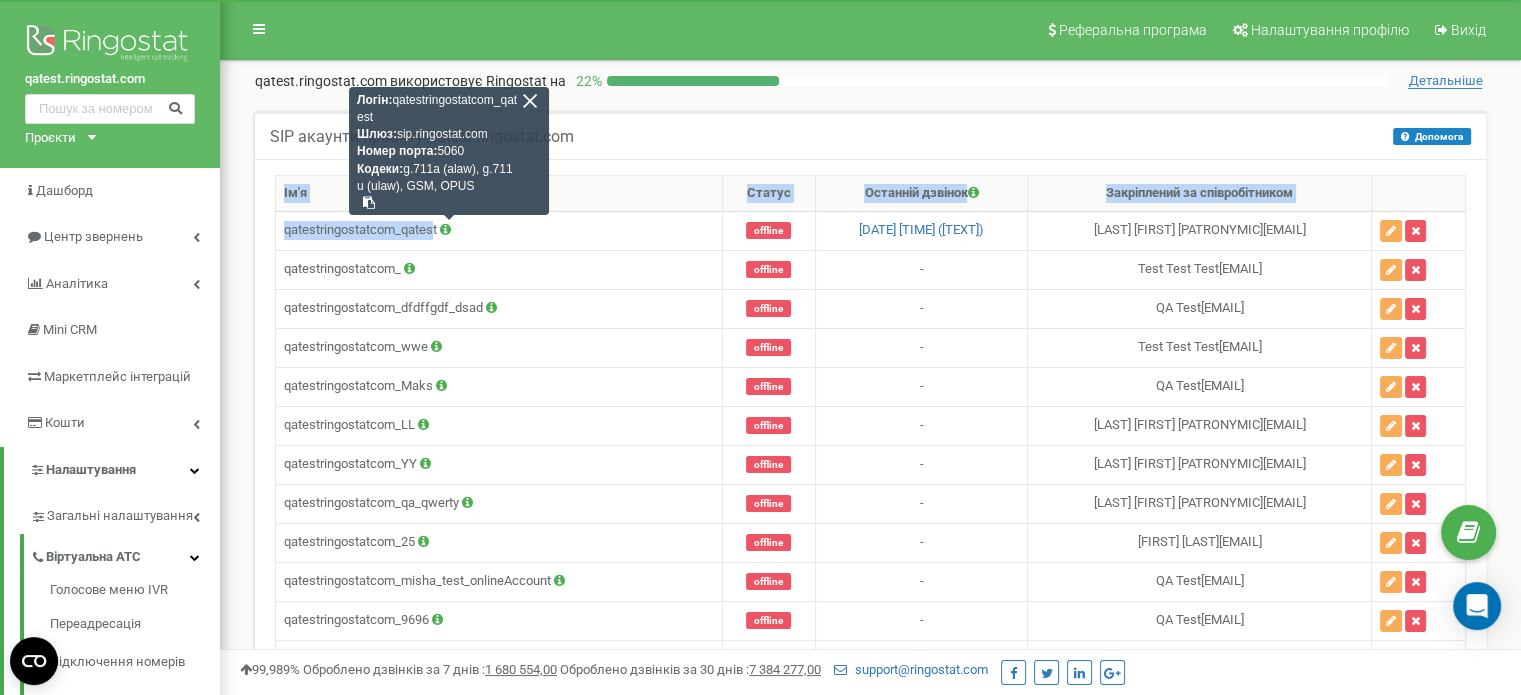 drag, startPoint x: 436, startPoint y: 227, endPoint x: 250, endPoint y: 235, distance: 186.17197 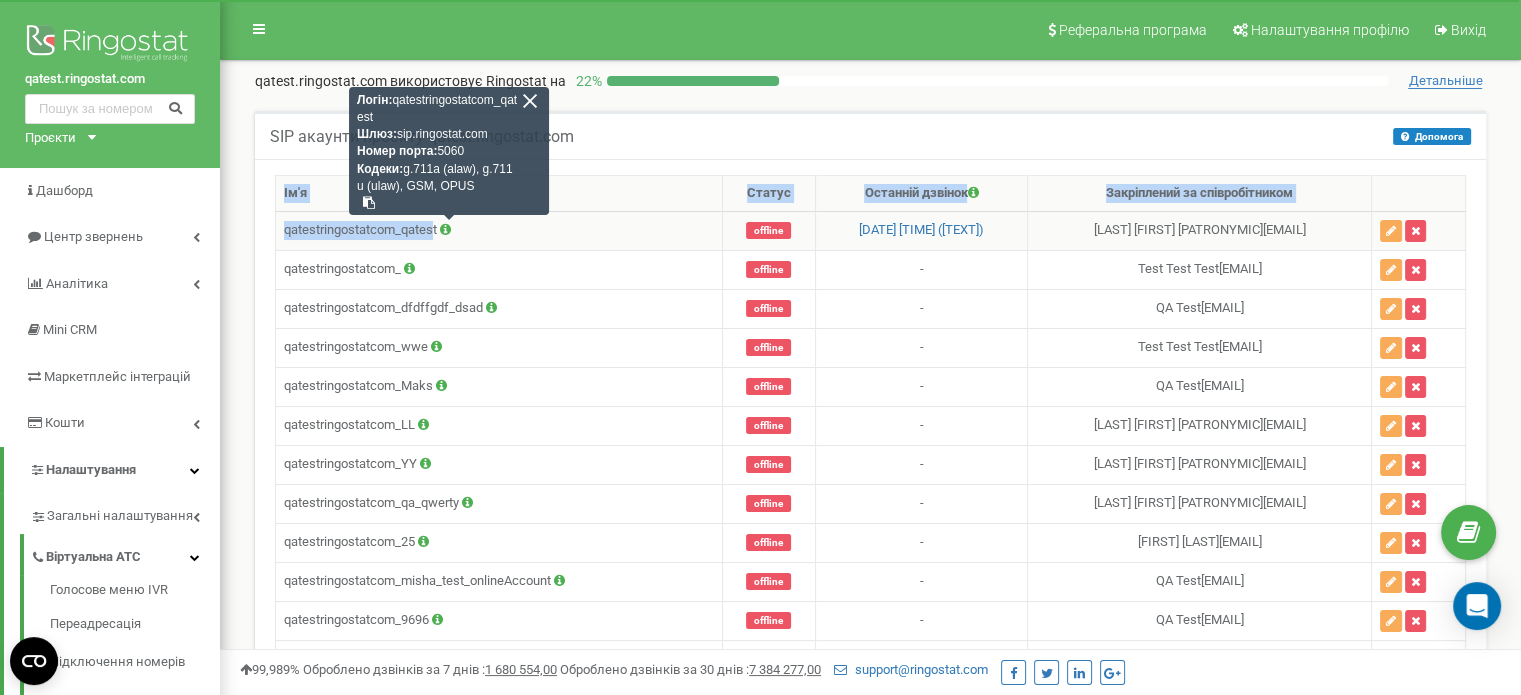 click on "qatestringostatcom_qatest
Логін:  qatestringostatcom_qatest
Шлюз:  sip.ringostat.com
Номер порта:  5060
Кодеки:  g.711a (alaw), g.711u (ulaw), GSM, OPUS" at bounding box center (499, 230) 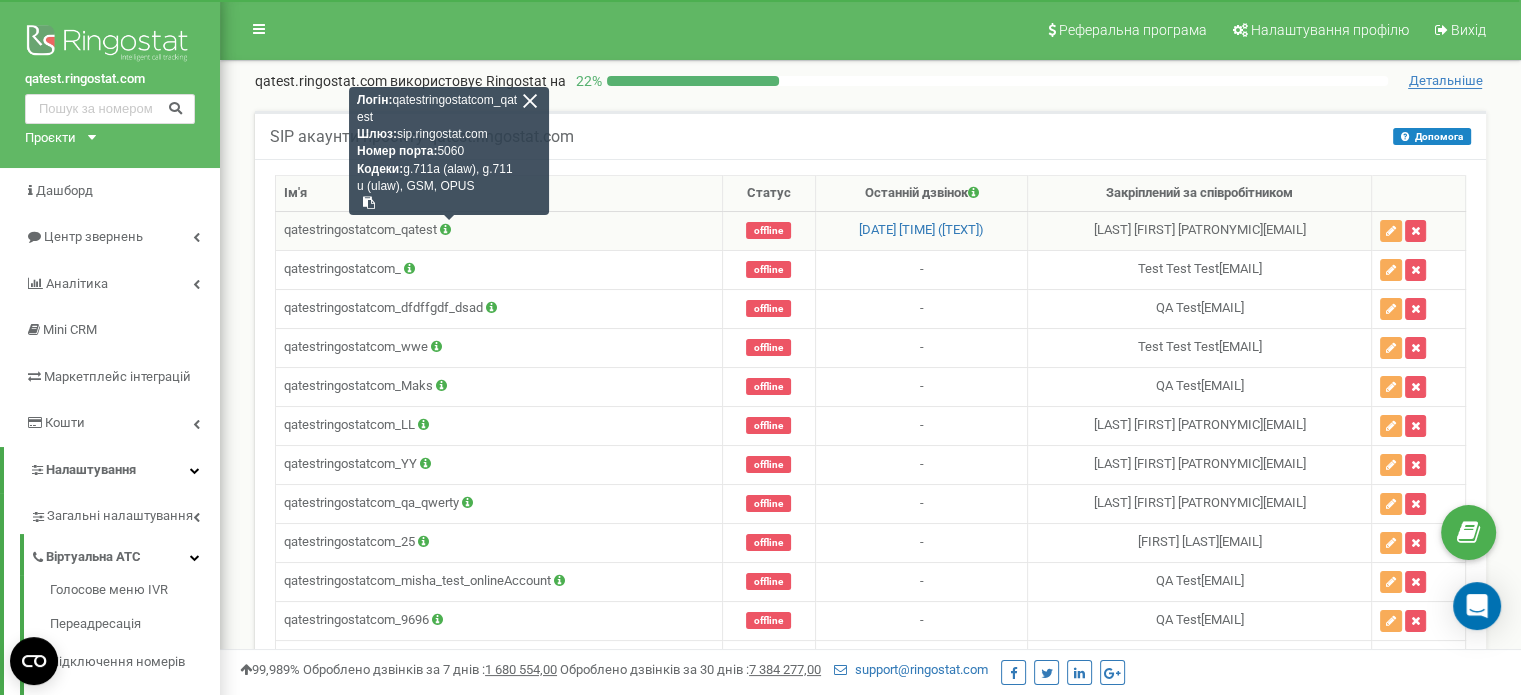 click at bounding box center [445, 229] 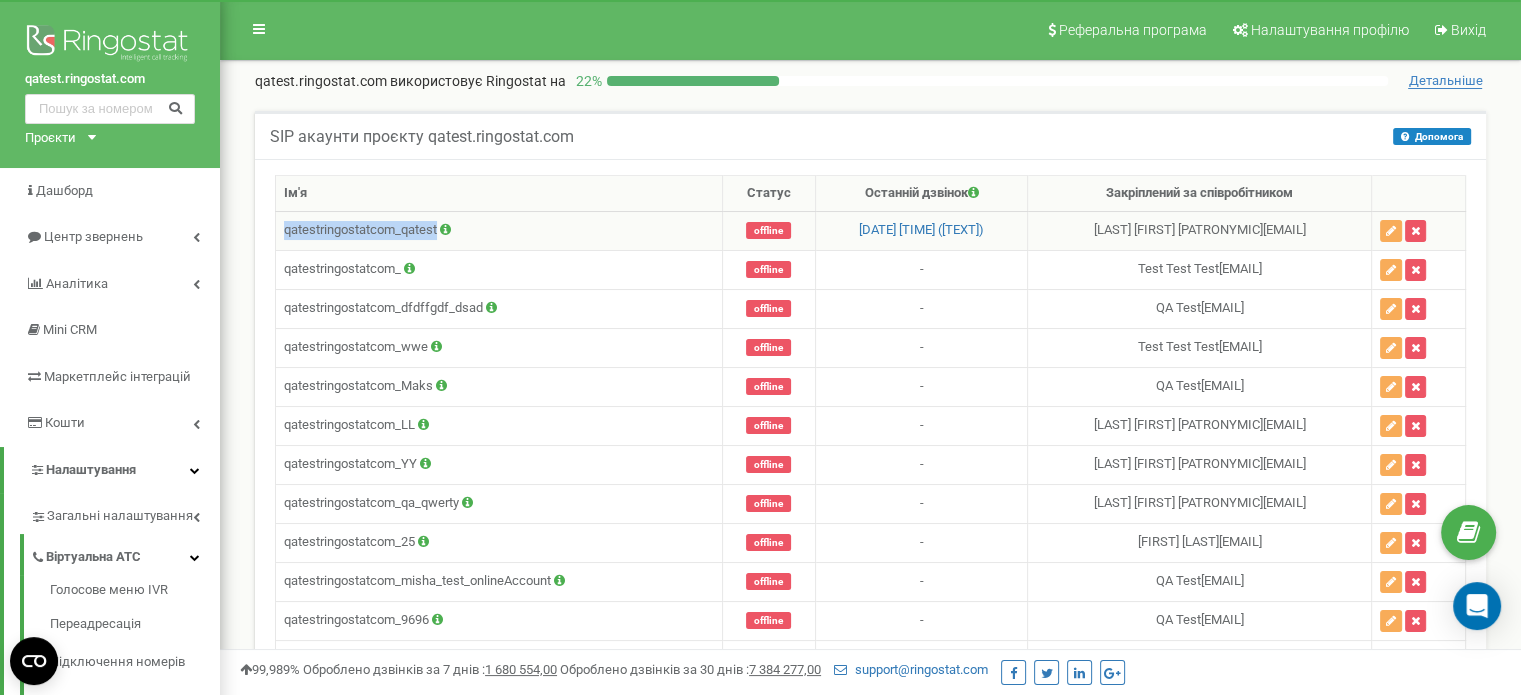 drag, startPoint x: 438, startPoint y: 228, endPoint x: 279, endPoint y: 225, distance: 159.0283 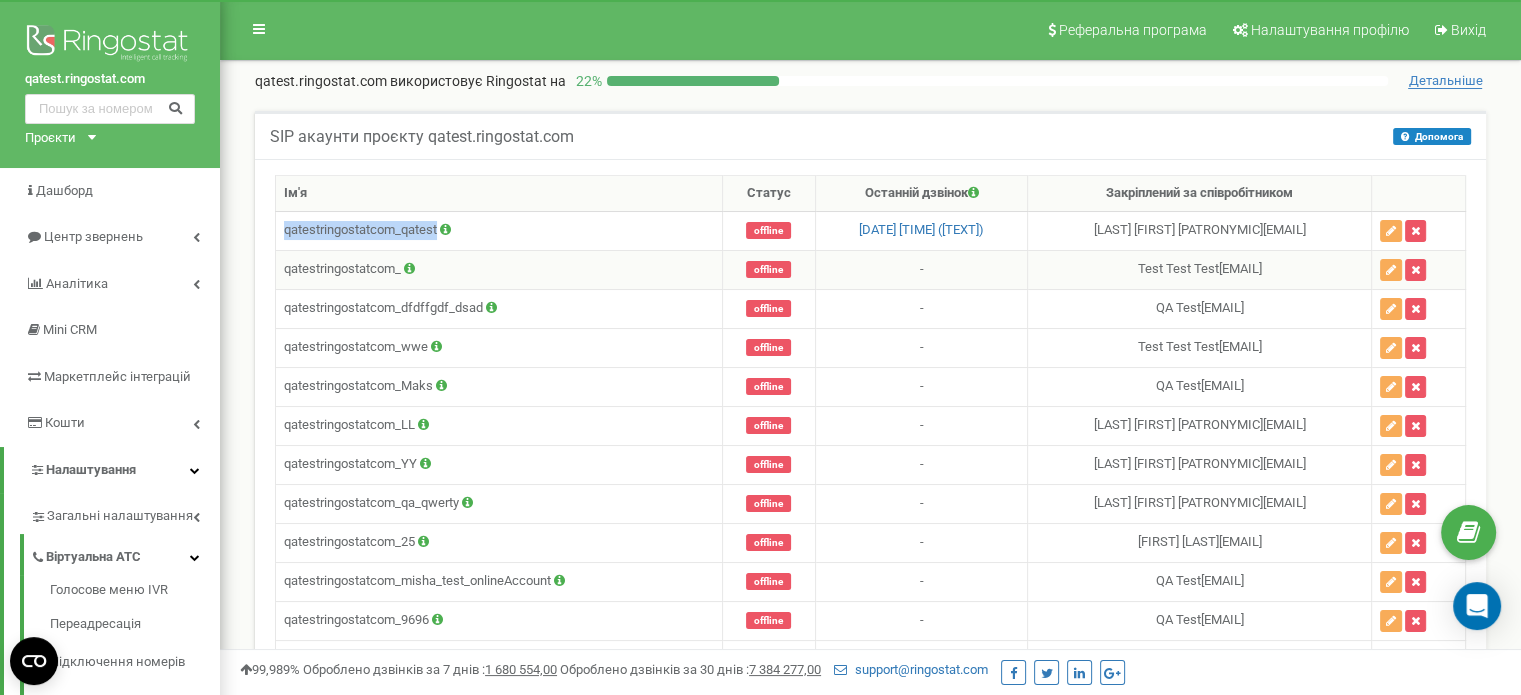 copy on "qatestringostatcom_qatest" 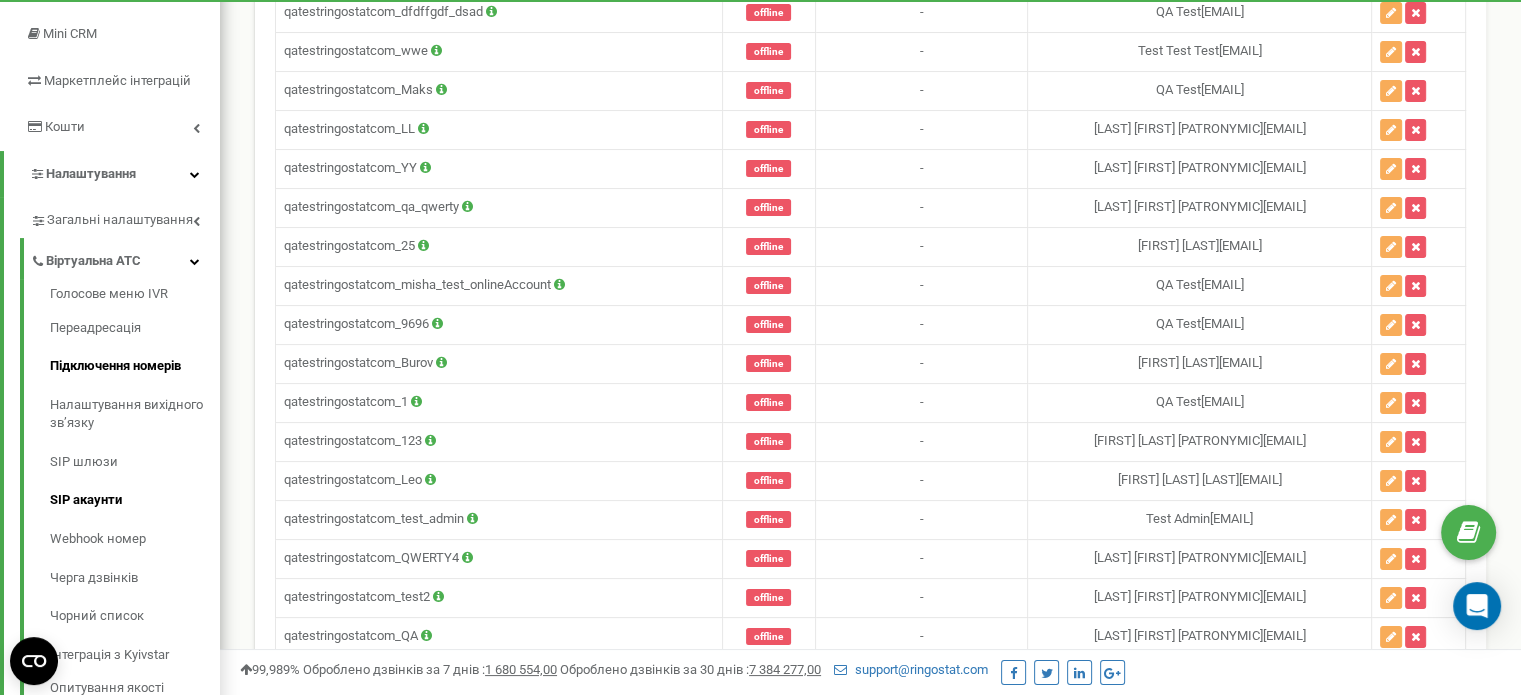 scroll, scrollTop: 300, scrollLeft: 0, axis: vertical 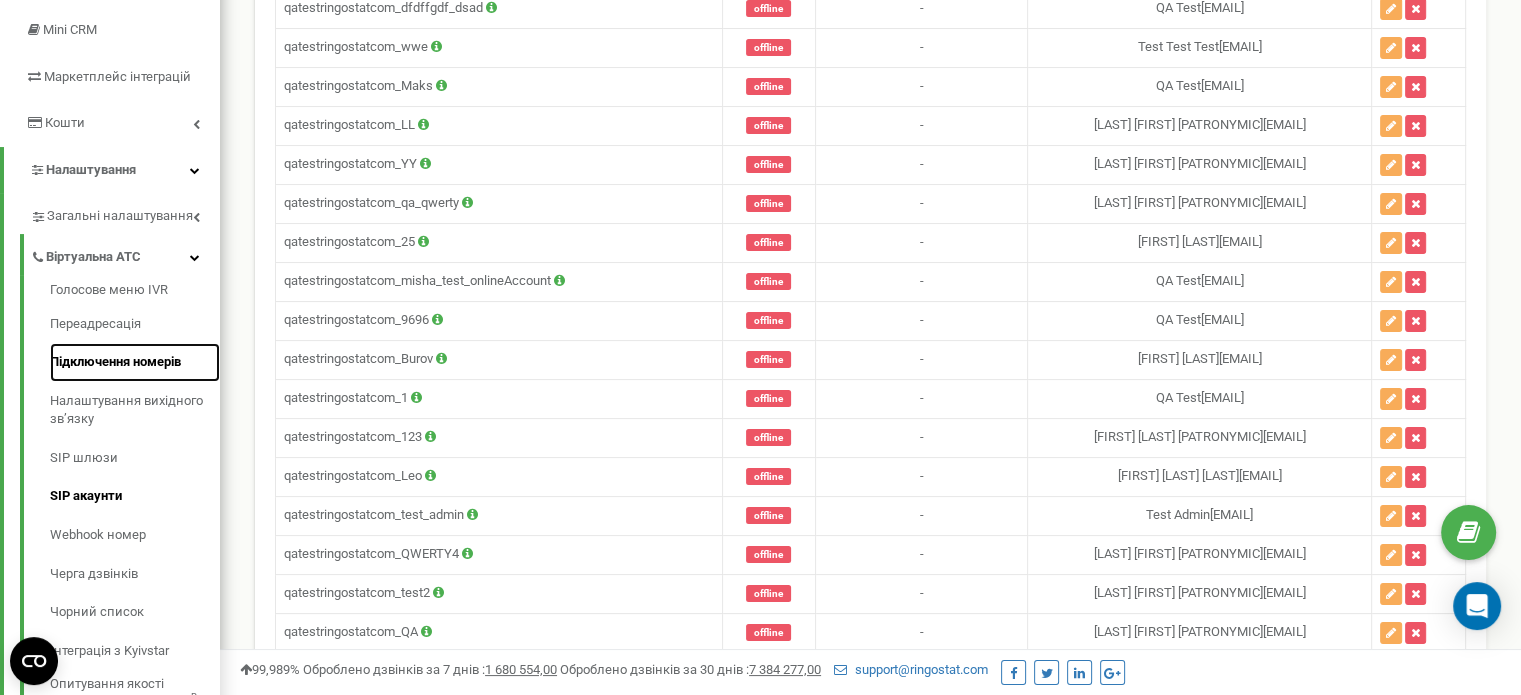 click on "Підключення номерів" at bounding box center [135, 362] 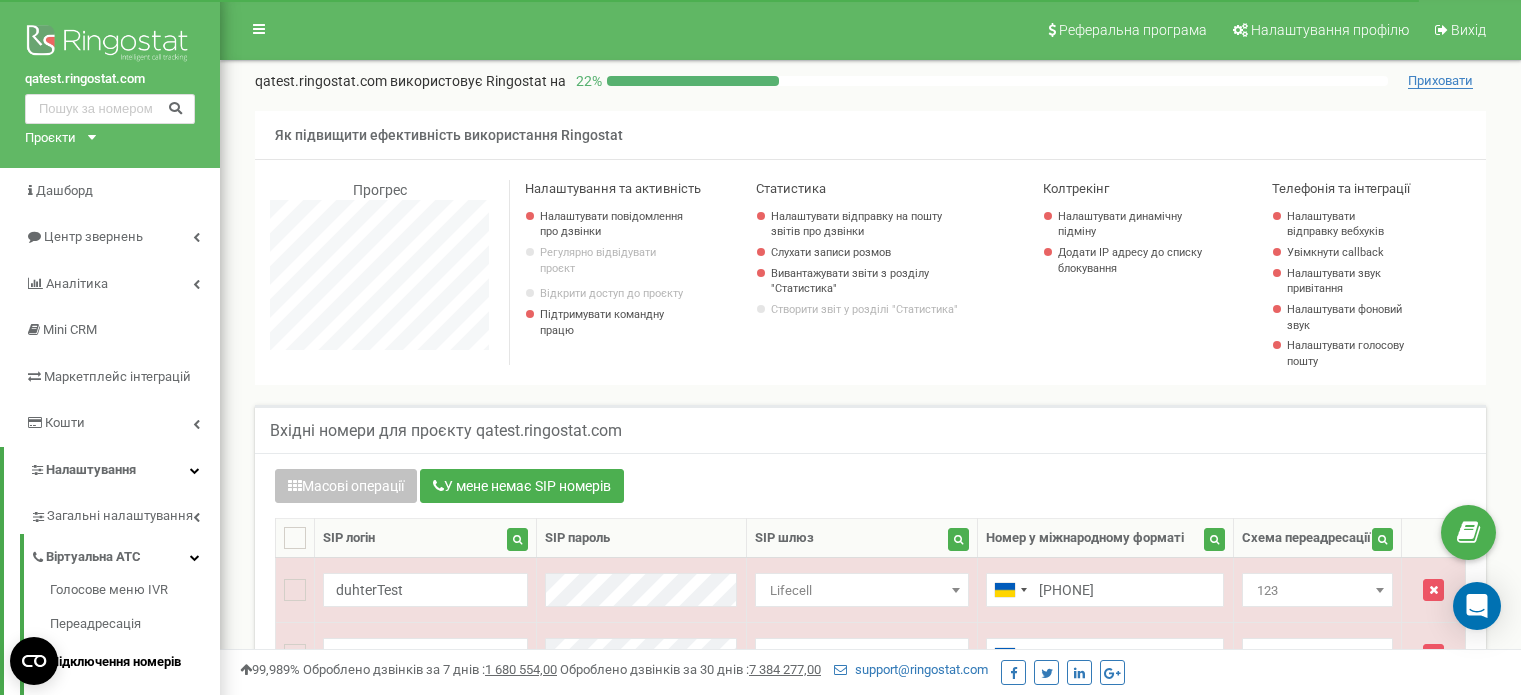 scroll, scrollTop: 0, scrollLeft: 0, axis: both 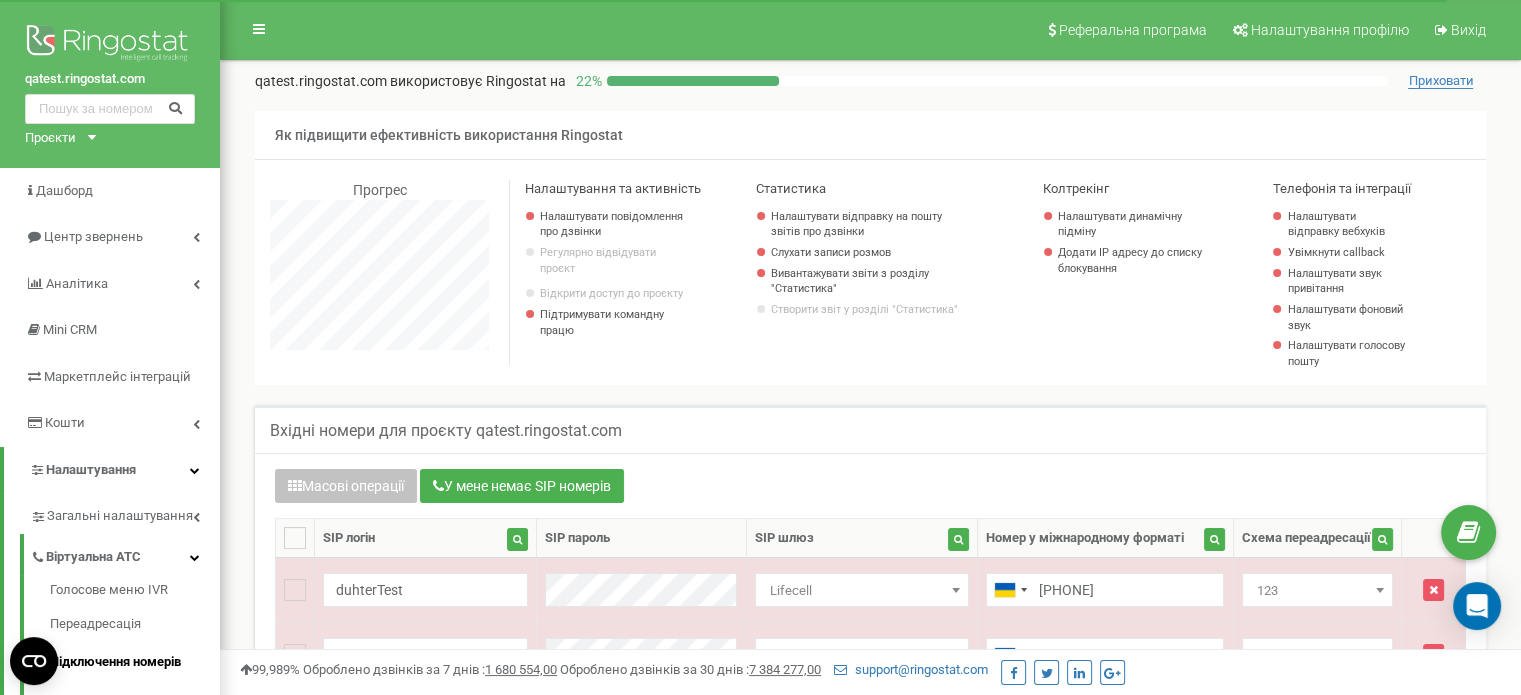 click on "Приховати" at bounding box center (1440, 81) 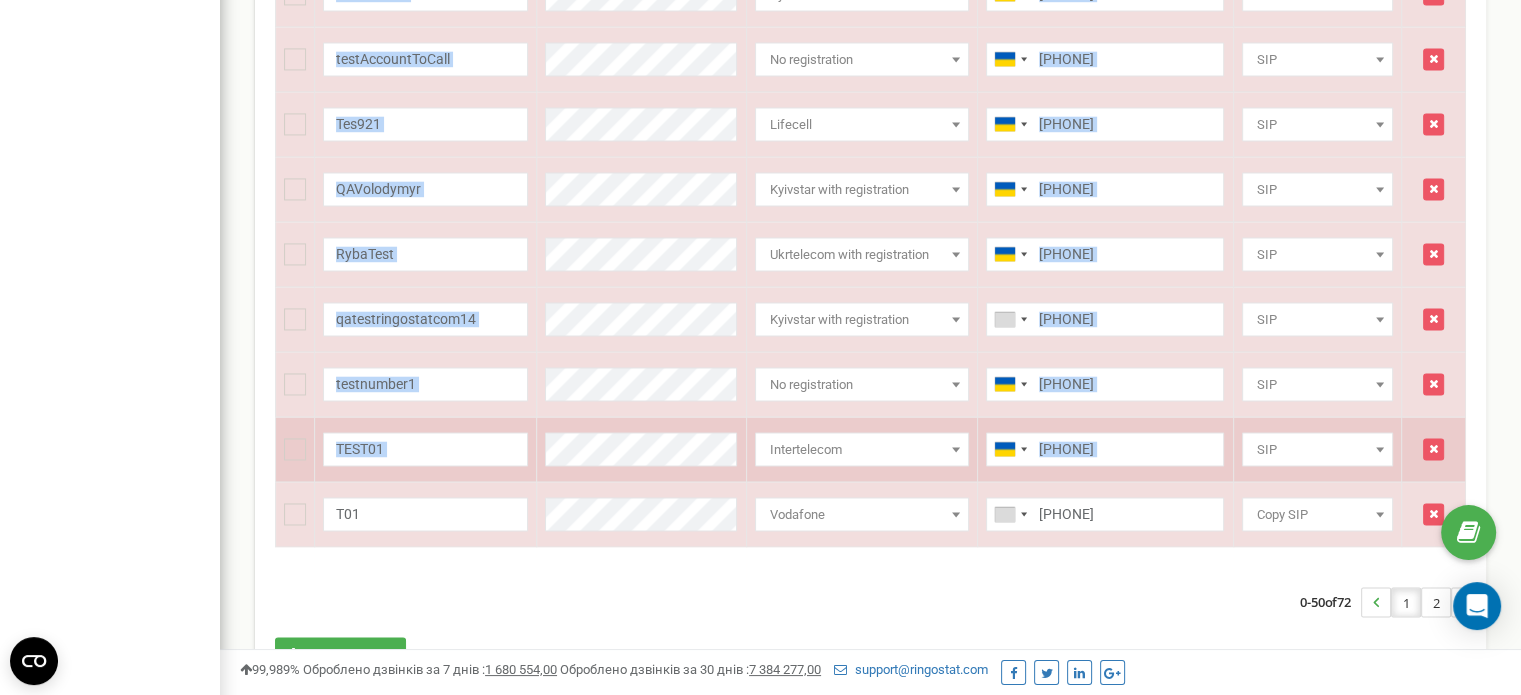 scroll, scrollTop: 3021, scrollLeft: 0, axis: vertical 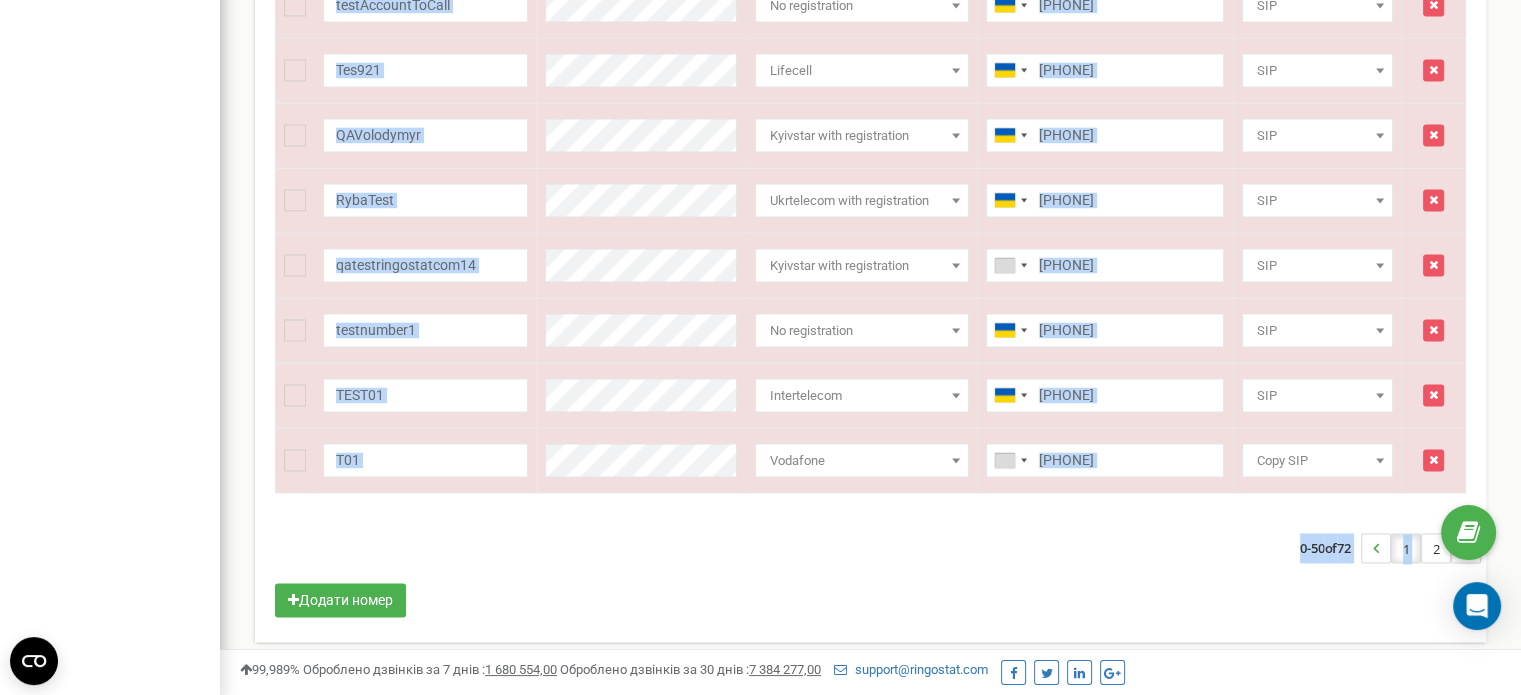 drag, startPoint x: 268, startPoint y: 133, endPoint x: 1424, endPoint y: 515, distance: 1217.481 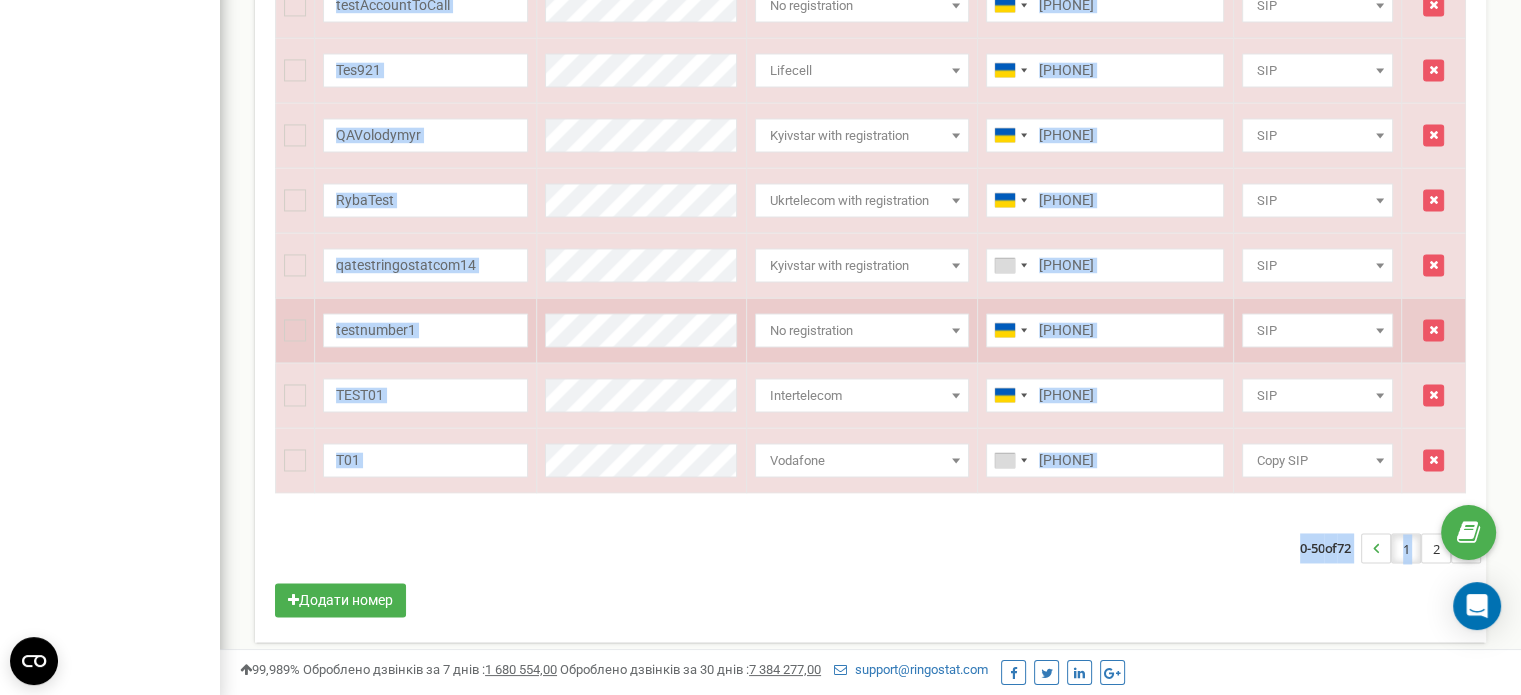 copy on "Вхідні номери для проєкту qatest.ringostat.com
Масові операції
У мене немає SIP номерів
Налаштування
Виберіть налаштування для редагування
Схема переадресації
SIP шлюз
Виберіть налаштування для редагування
Нове значення
Не призначено
SIP
123
Copy SIP
andrii SIP
Copy SIP
Ol_sip
Не призначено
qatestringostatcom_Vladyslav
qatestringostatcom_andrii
qatestringostatcom_ol_123
qatestringostatcom_Oleksandr
Intertelecom
No registration
DIDWW
Kyivstar with registration
Zadarma with registration
Zadarma
Intertelecom with registration
Voip.kz with registration
Ducat.kz with registration
Region.ducat.kz with registration
Ukrtelecom from Intertelecom
МТТ
Ukrtelecom
DataGroup
DataGroup with registration
Kyivstar
Voip.kz
Lifecell
Kce..." 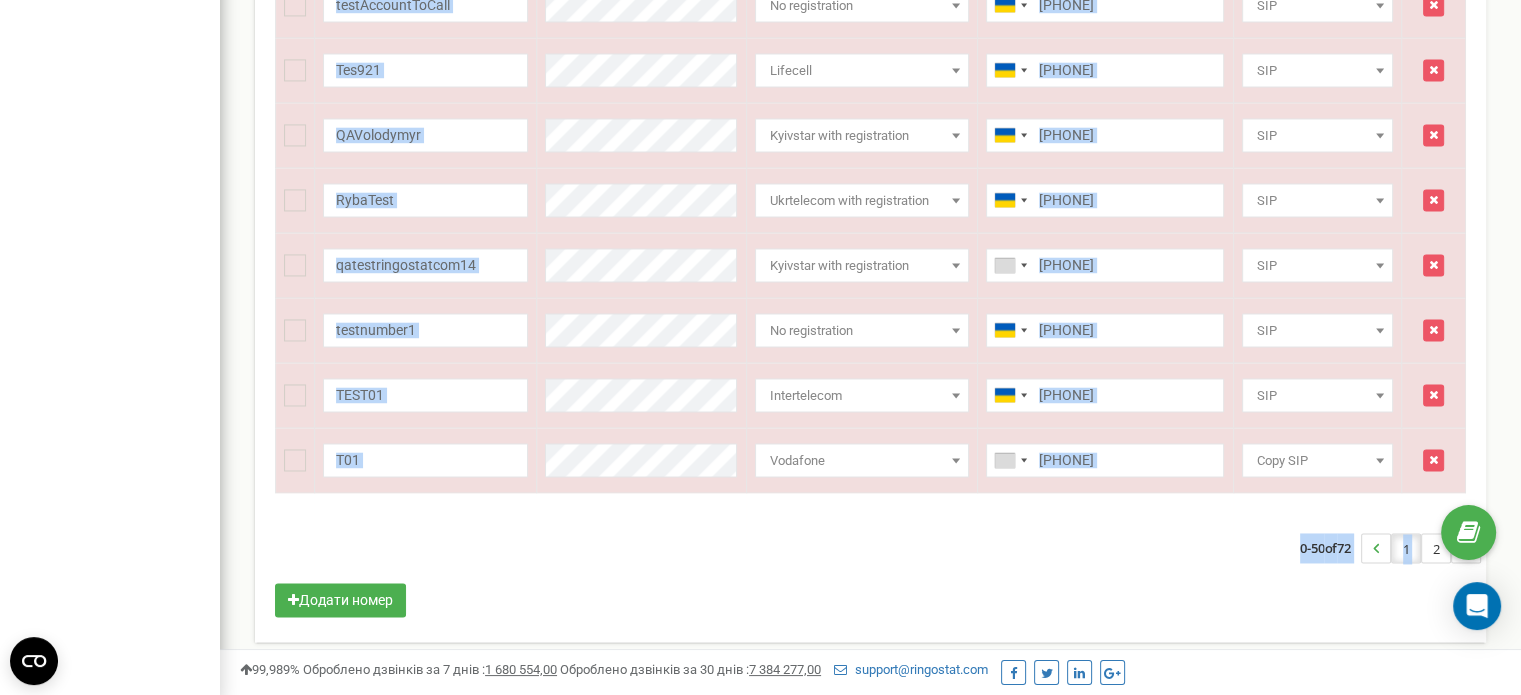 scroll, scrollTop: 2521, scrollLeft: 0, axis: vertical 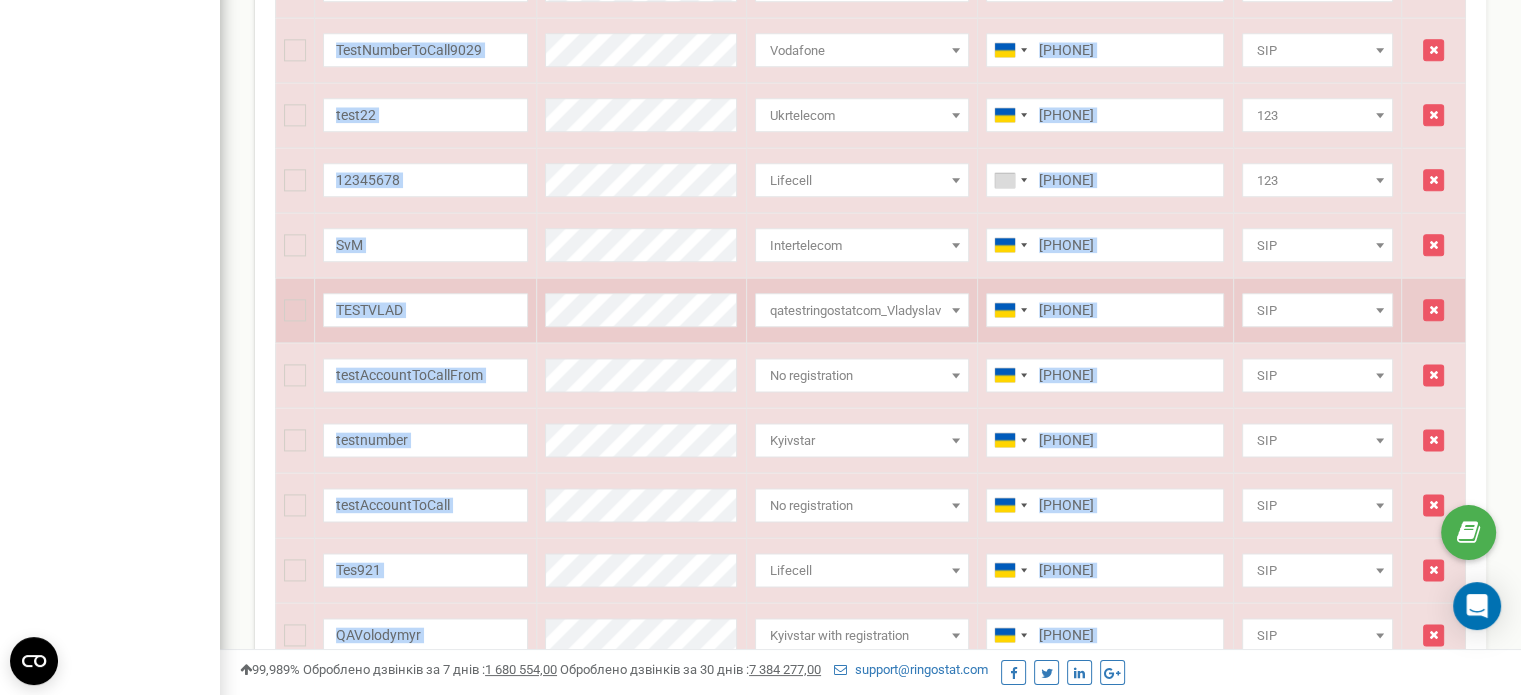 click at bounding box center [295, 310] 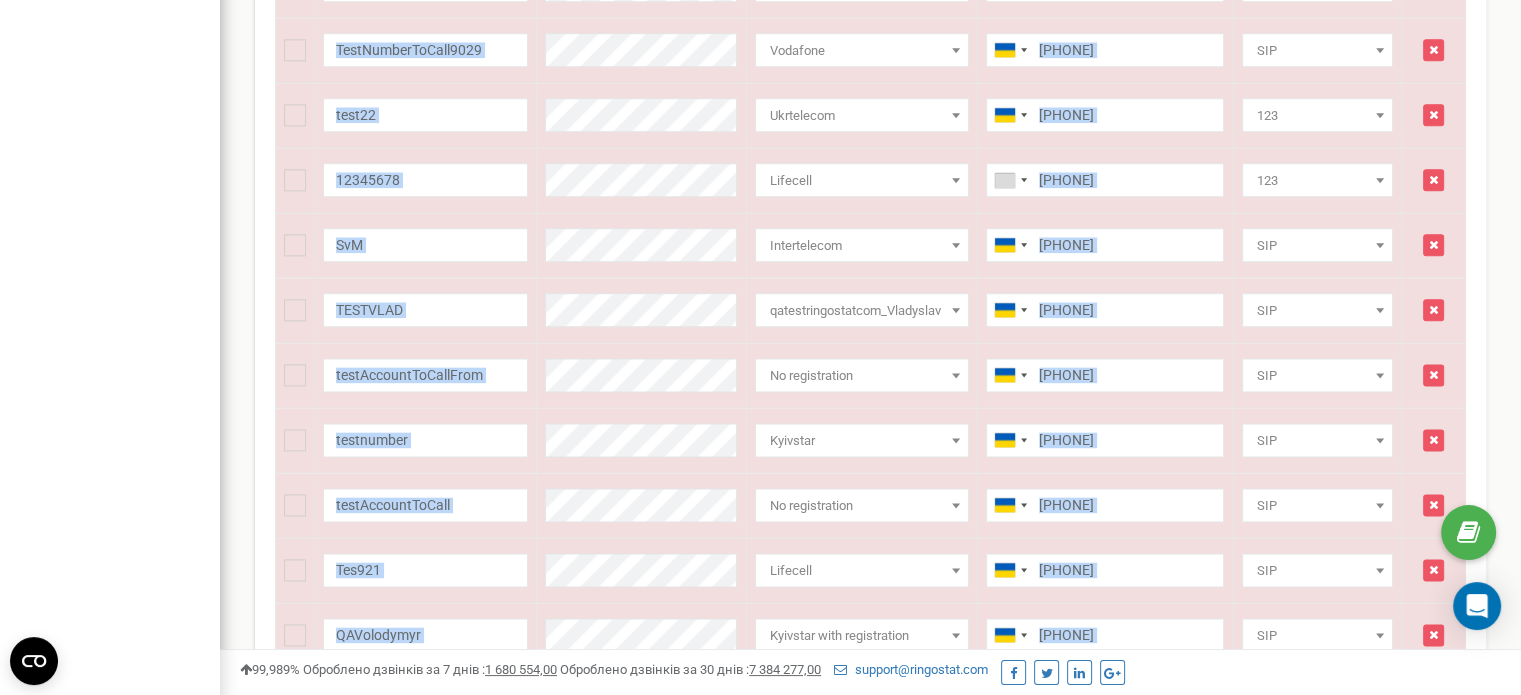 click on "SIP логін
Шукати
1" at bounding box center [870, -652] 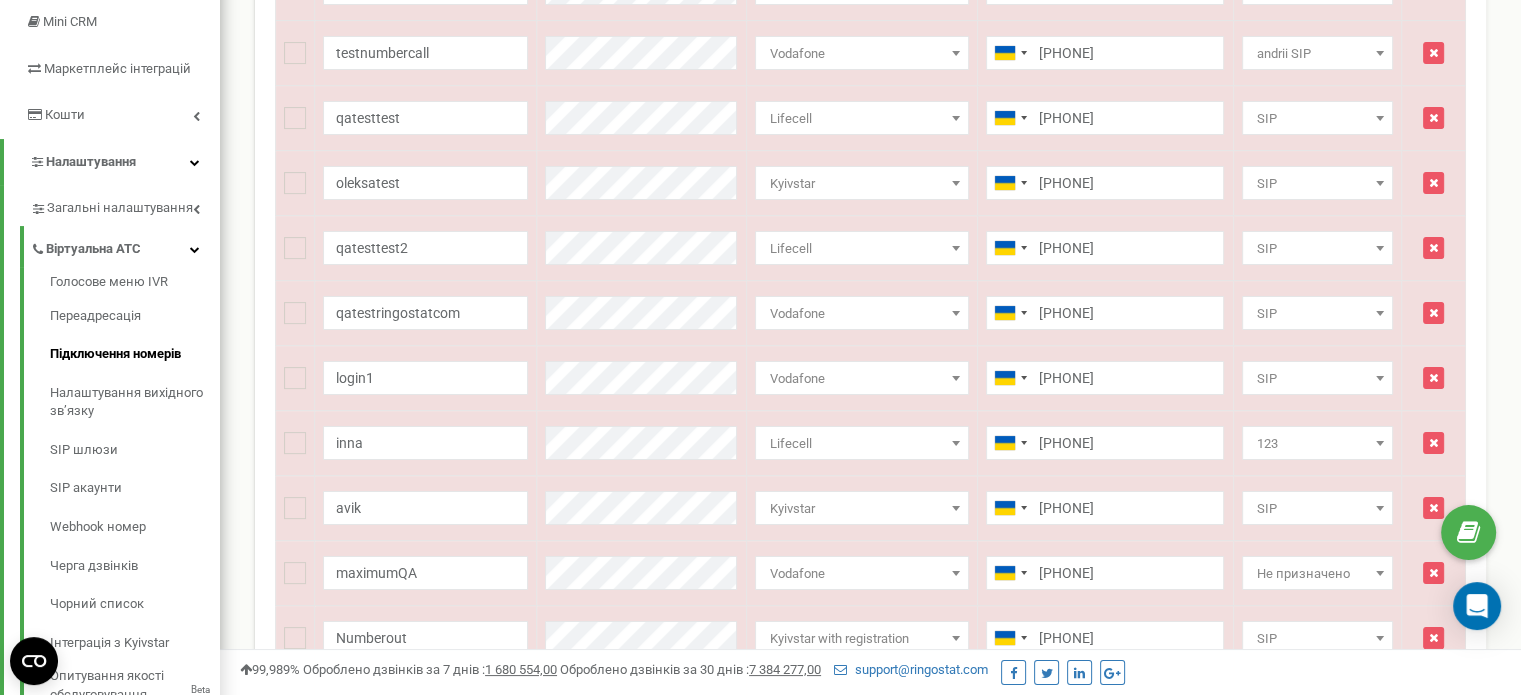 scroll, scrollTop: 0, scrollLeft: 0, axis: both 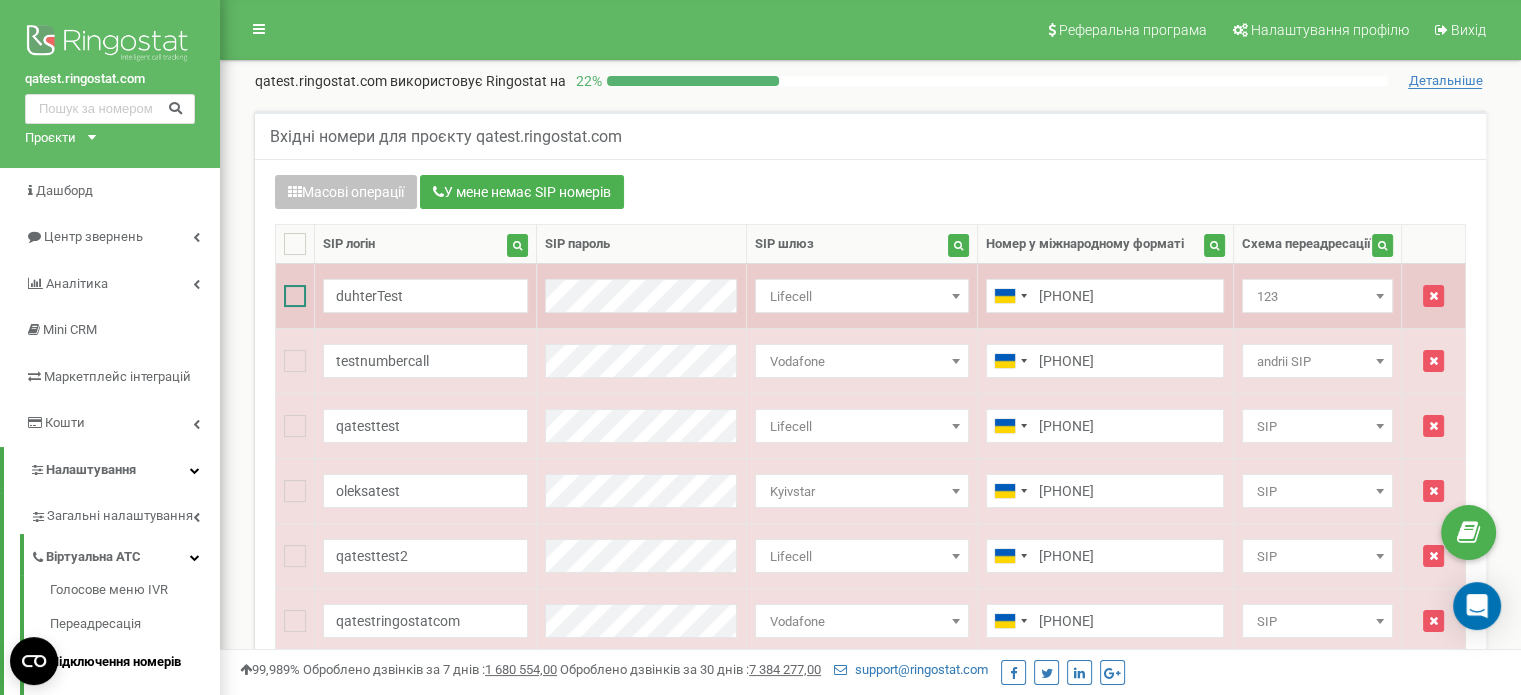 click at bounding box center [295, 296] 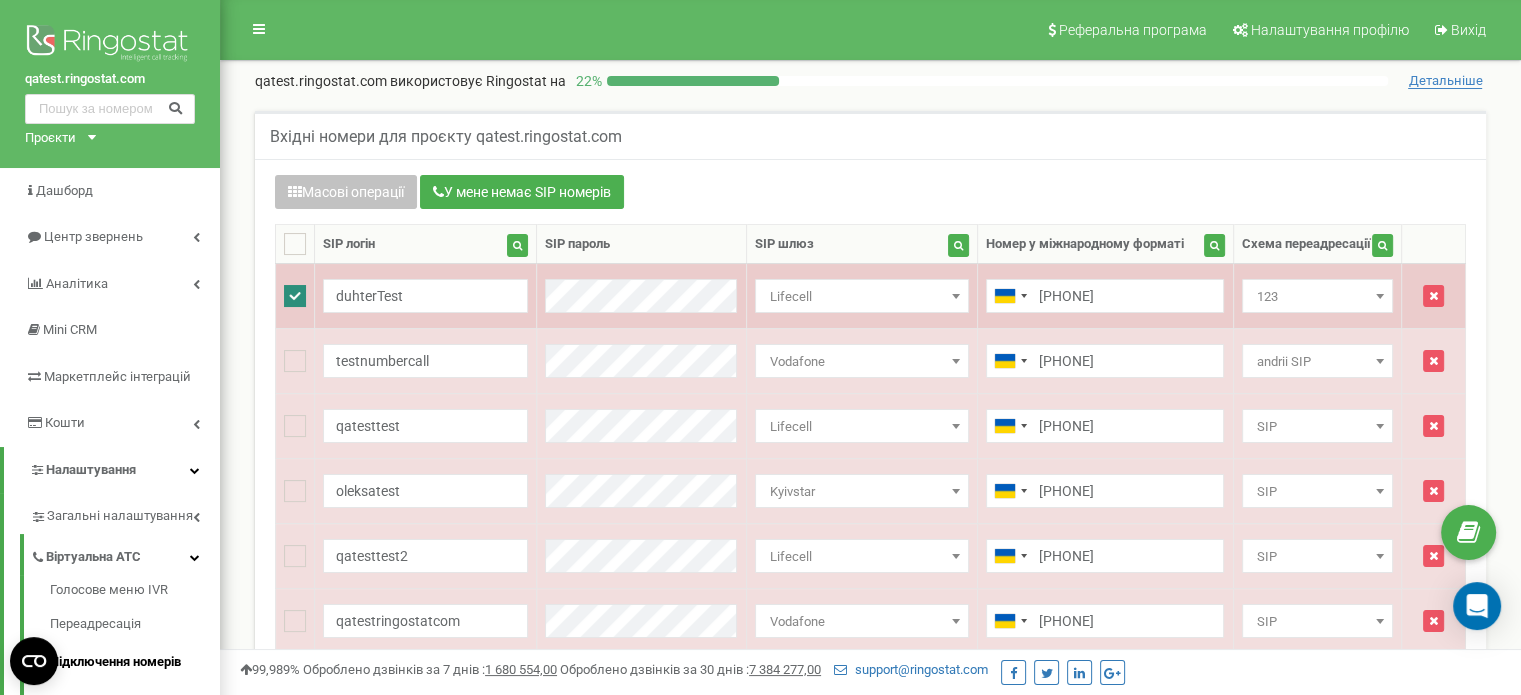 click at bounding box center [295, 296] 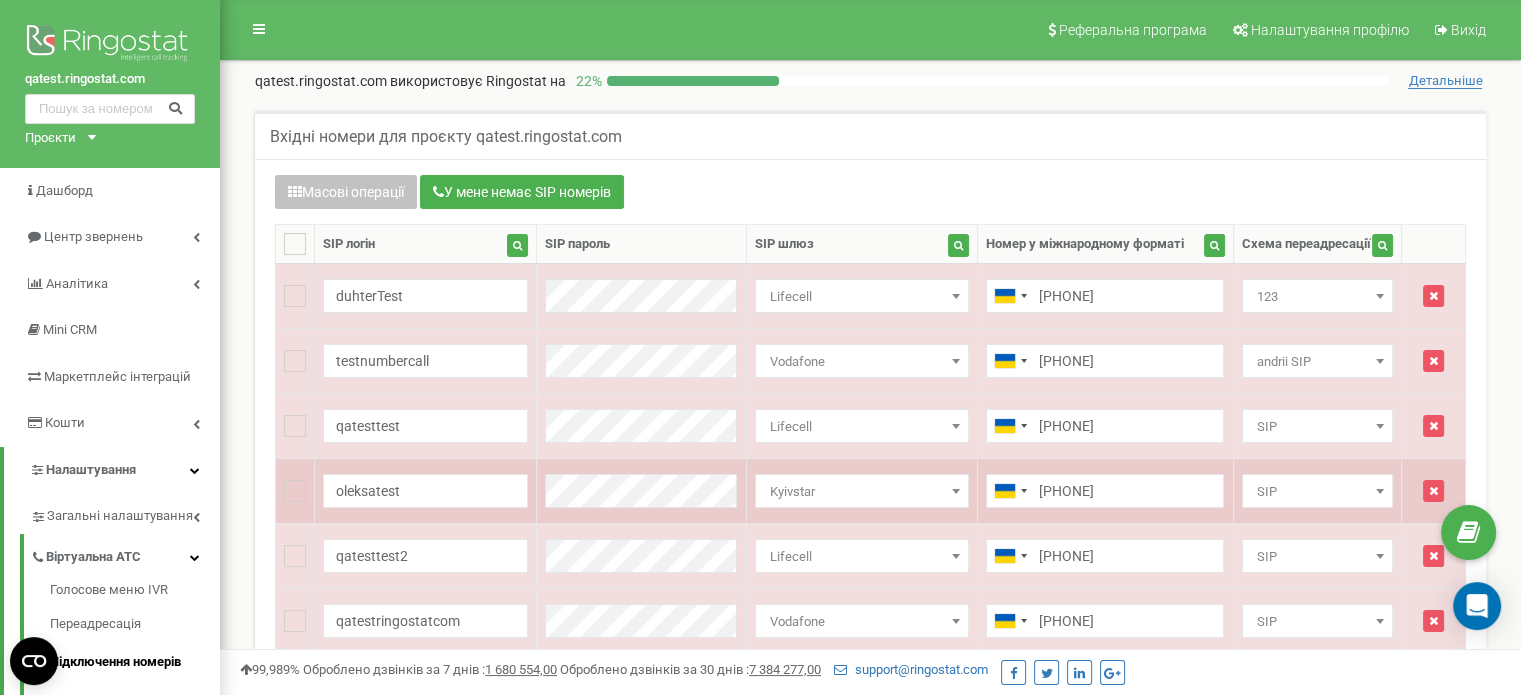 scroll, scrollTop: 0, scrollLeft: 0, axis: both 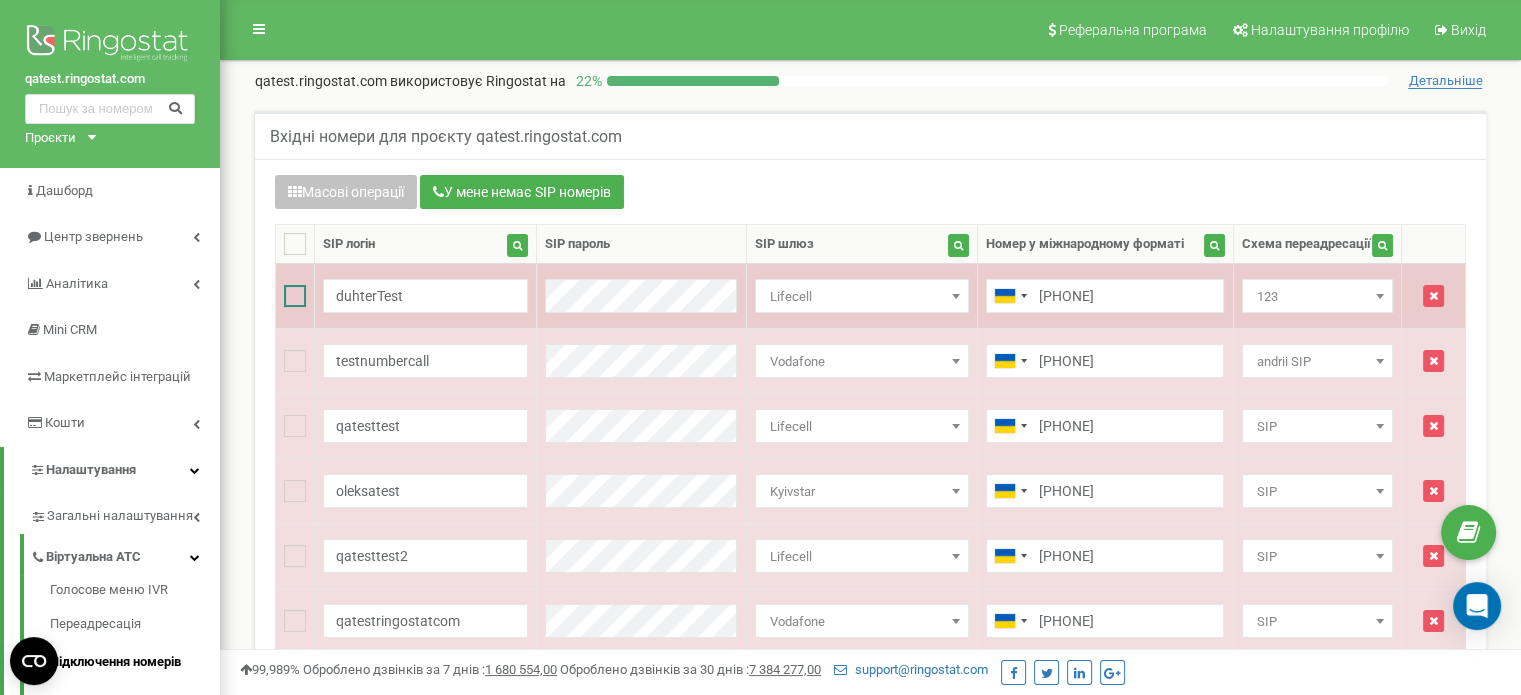 click at bounding box center (295, 296) 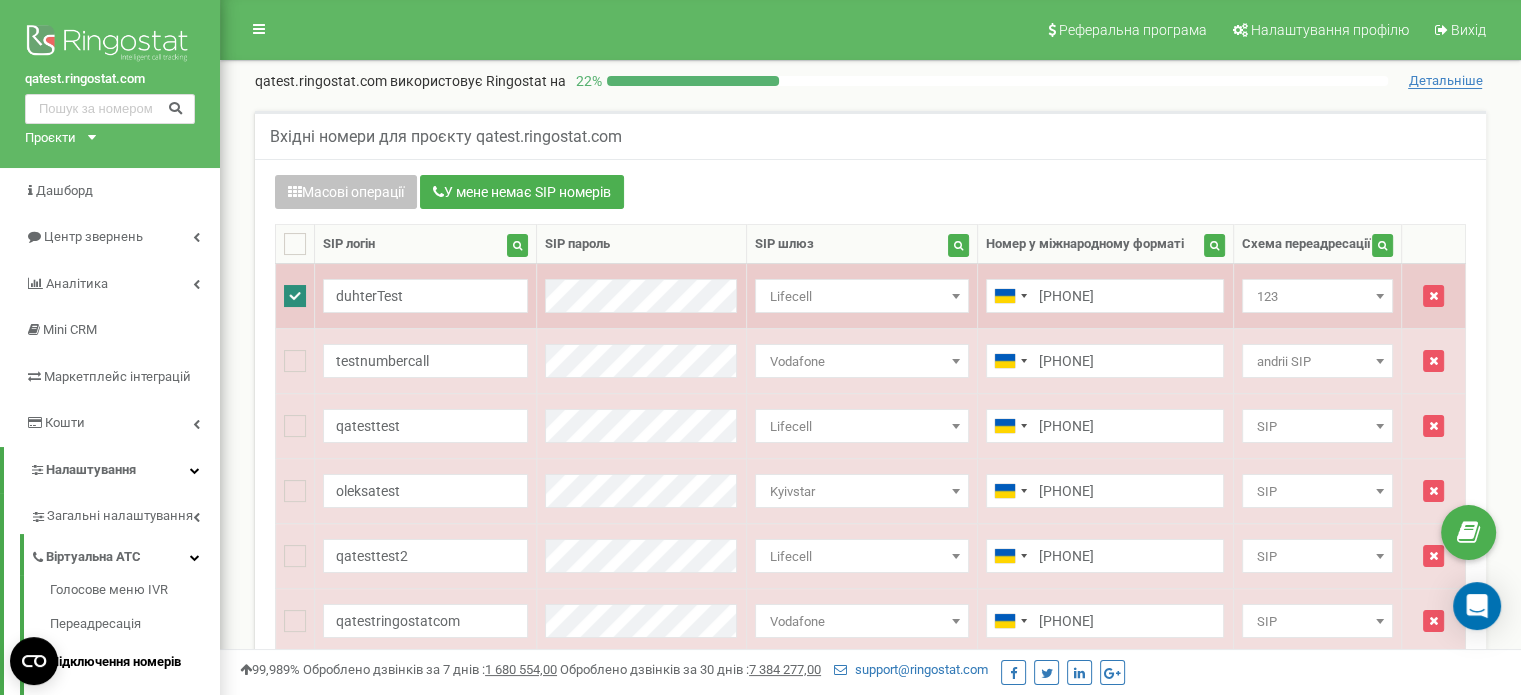 click at bounding box center (295, 296) 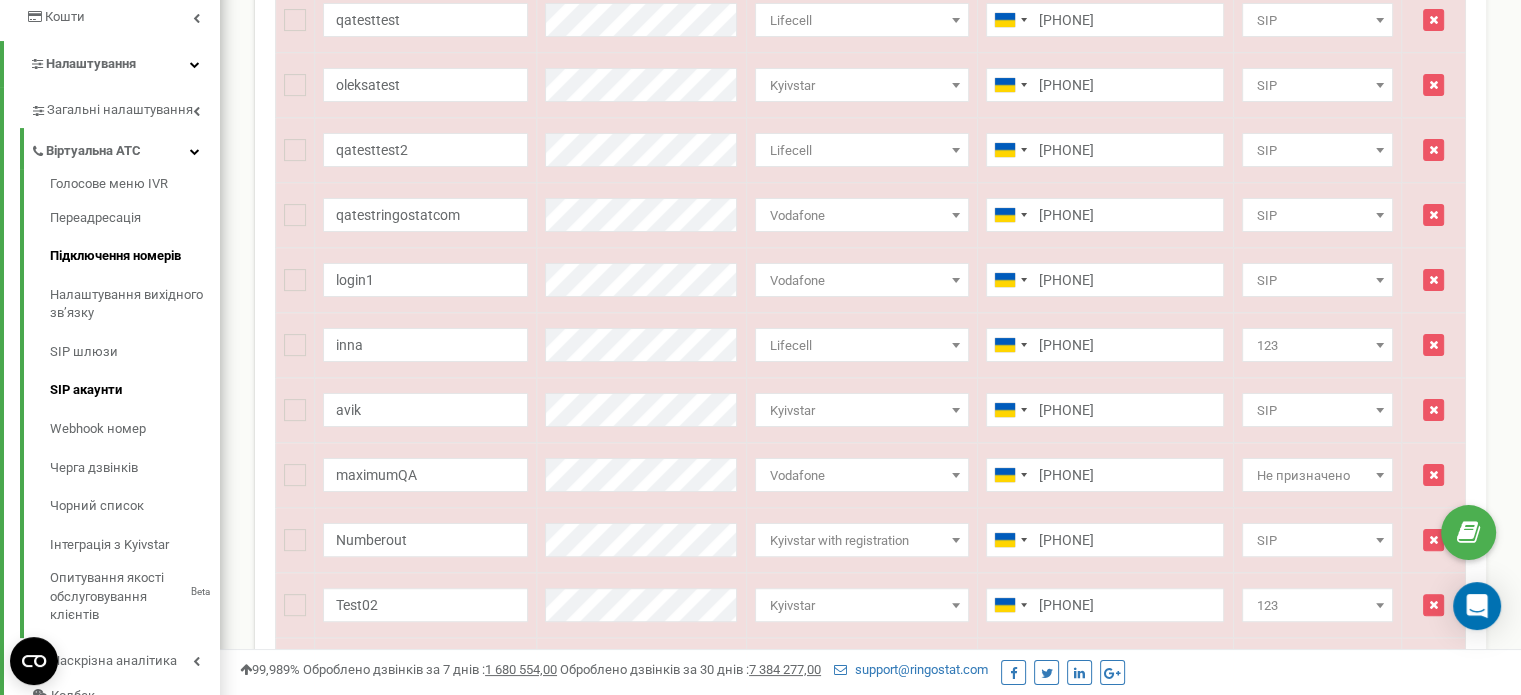 scroll, scrollTop: 400, scrollLeft: 0, axis: vertical 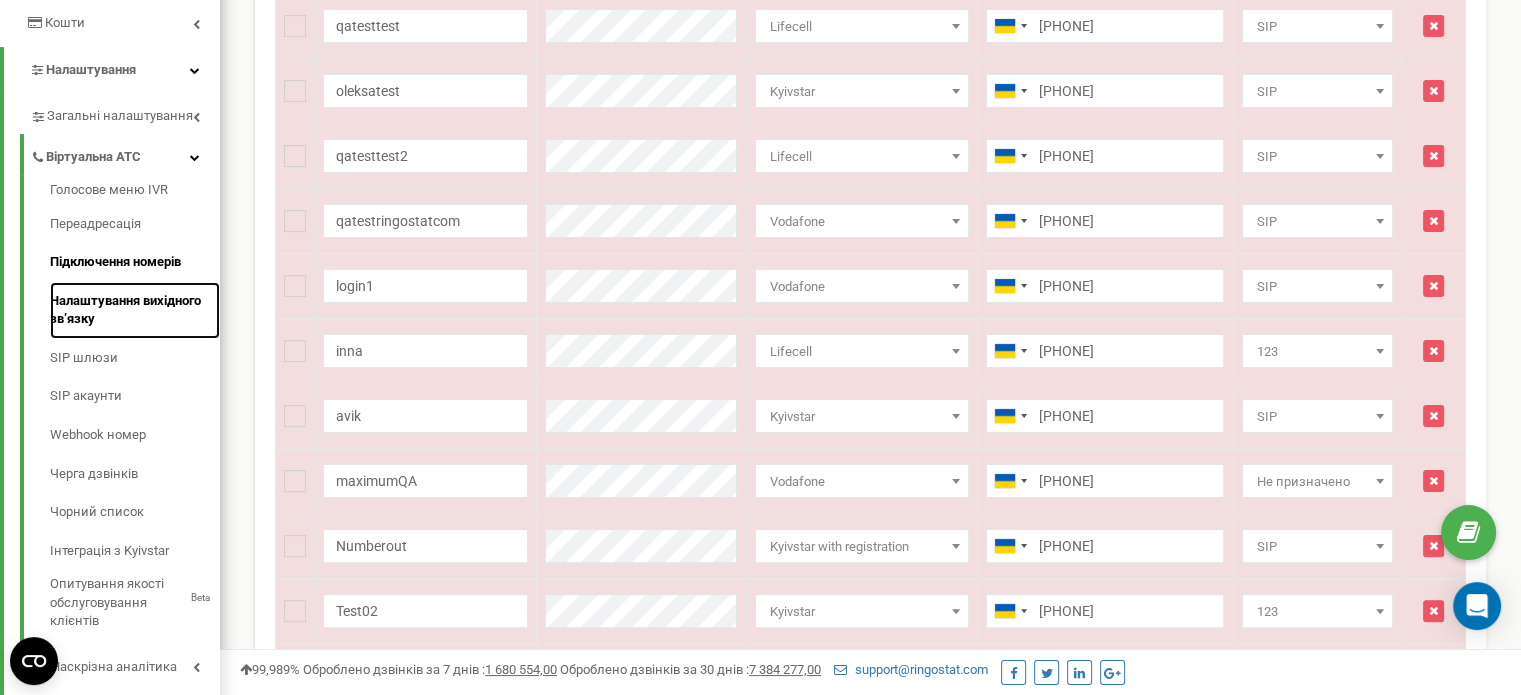 click on "Налаштування вихідного зв’язку" at bounding box center [135, 310] 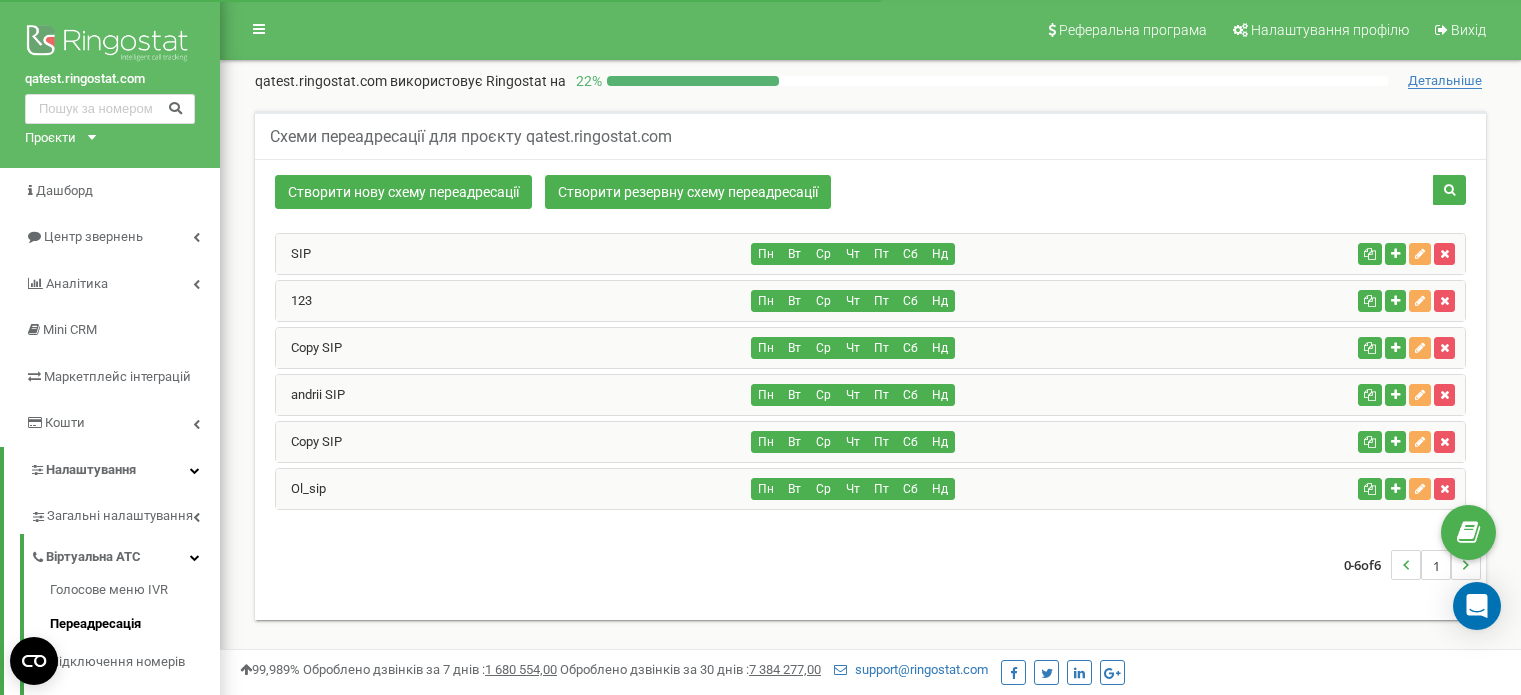 scroll, scrollTop: 0, scrollLeft: 0, axis: both 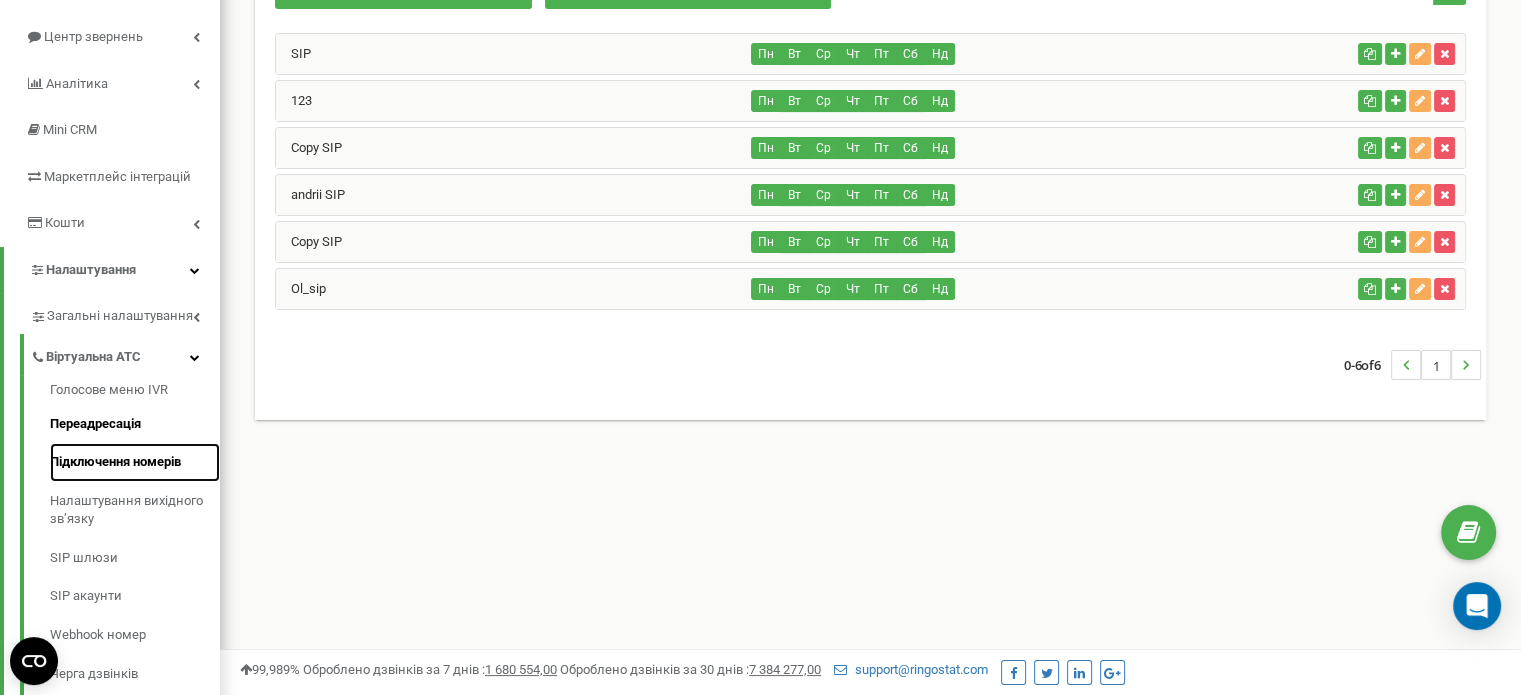 click on "Підключення номерів" at bounding box center (135, 462) 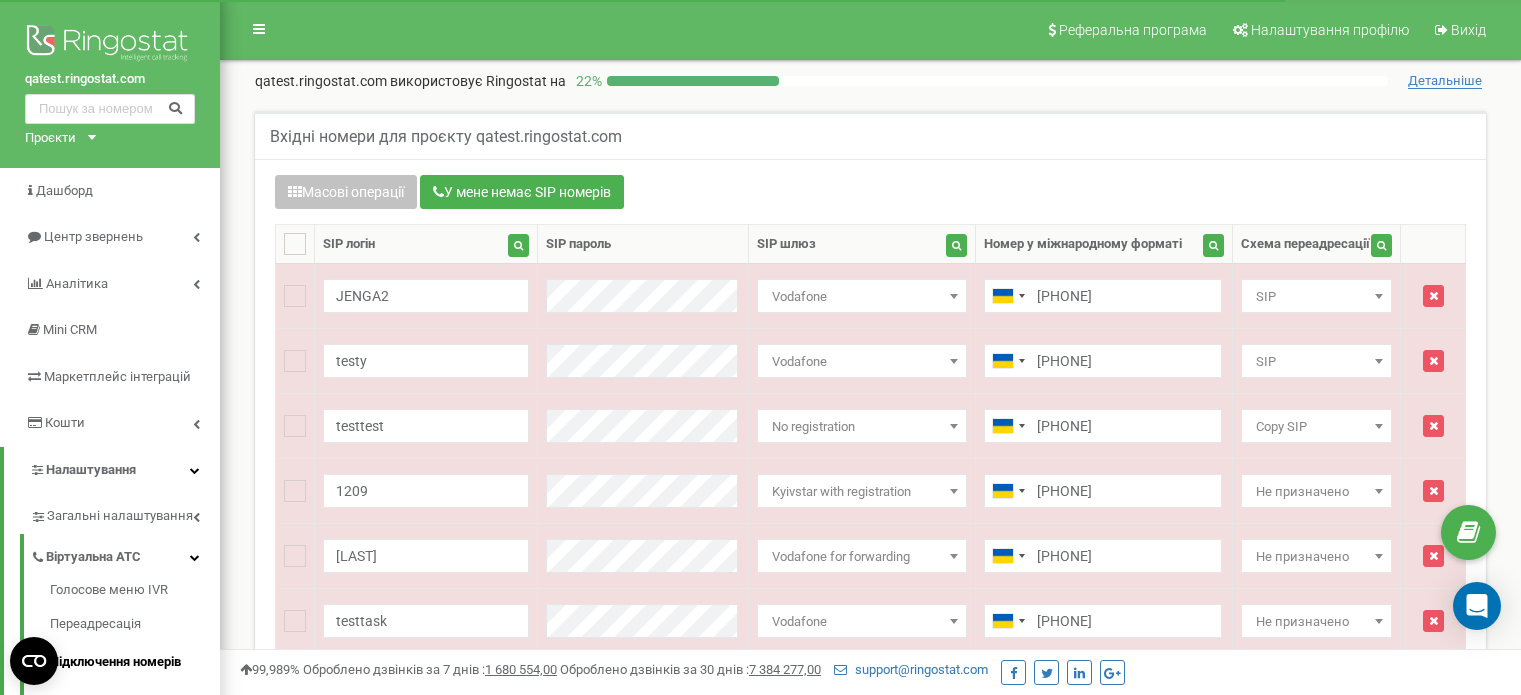 scroll, scrollTop: 1207, scrollLeft: 0, axis: vertical 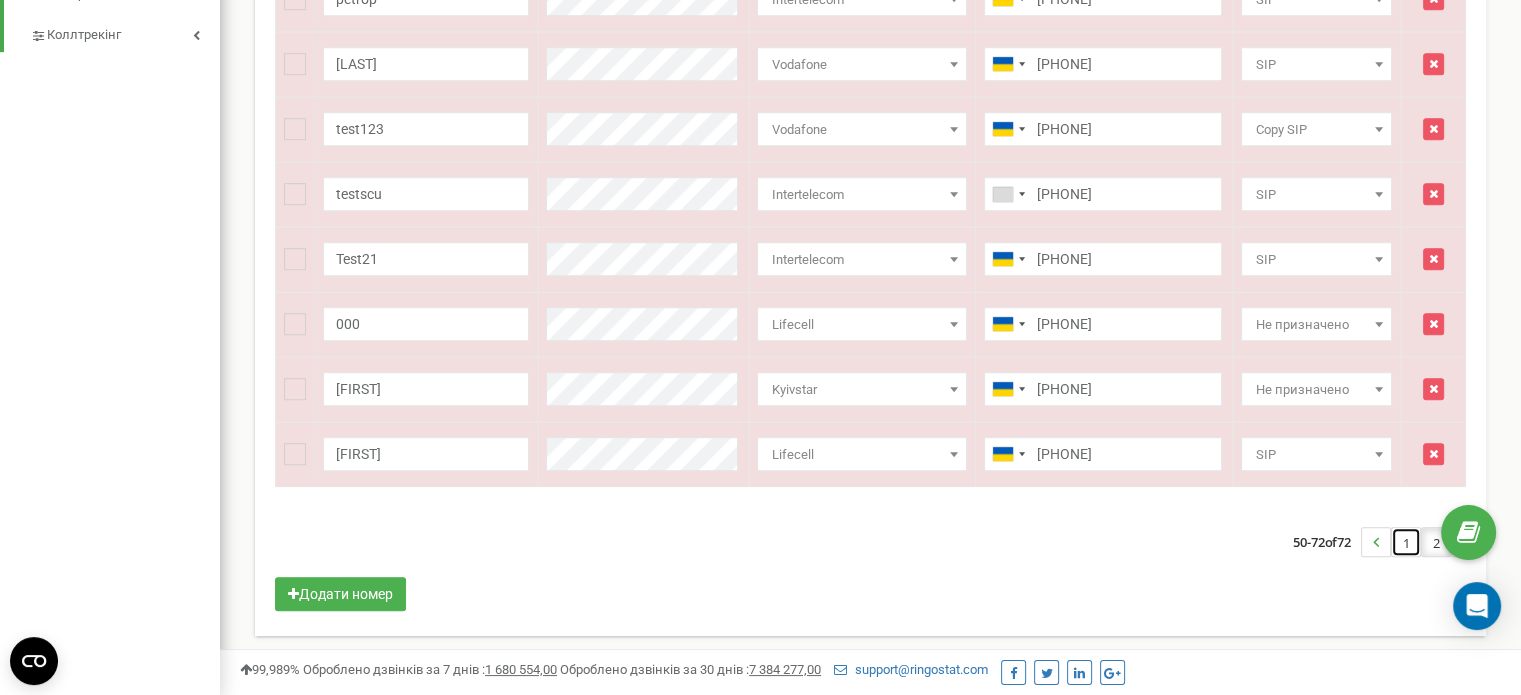 click on "1" at bounding box center (1406, 542) 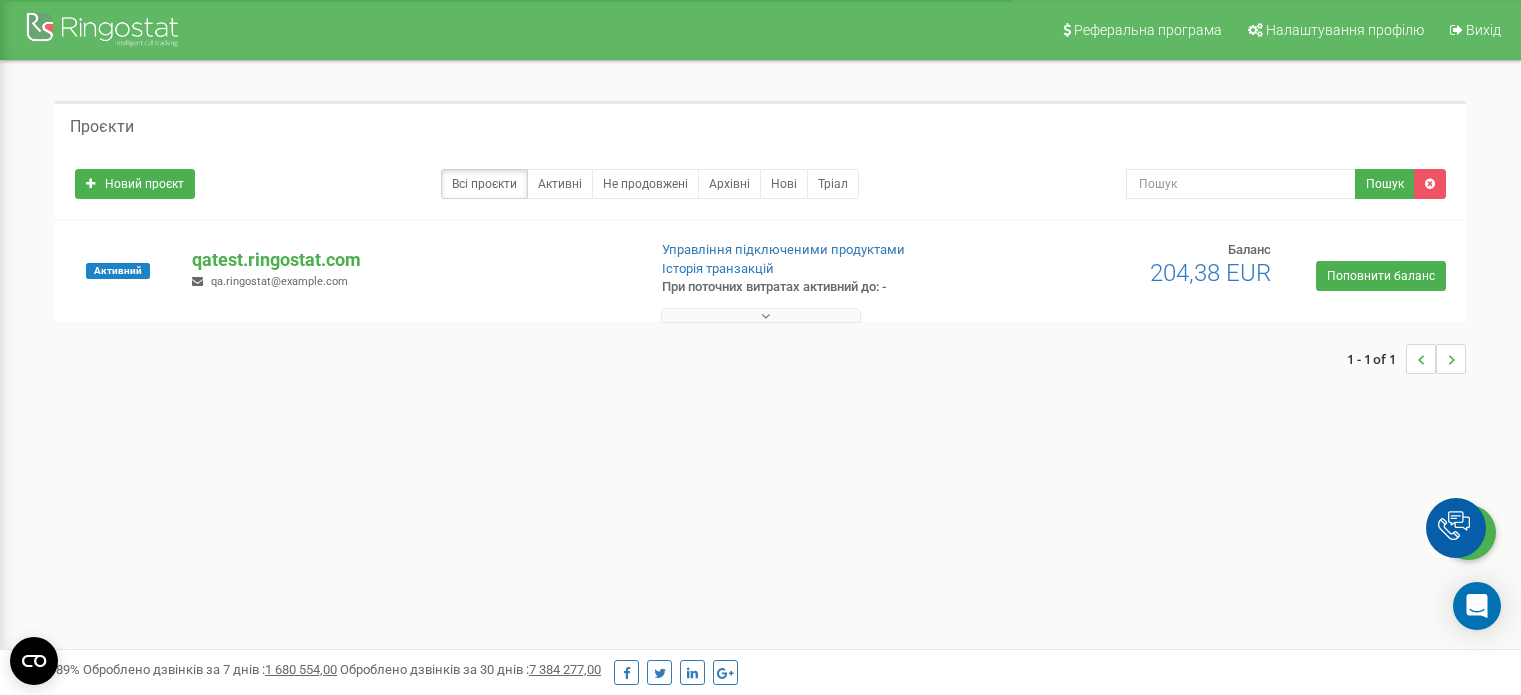 scroll, scrollTop: 0, scrollLeft: 0, axis: both 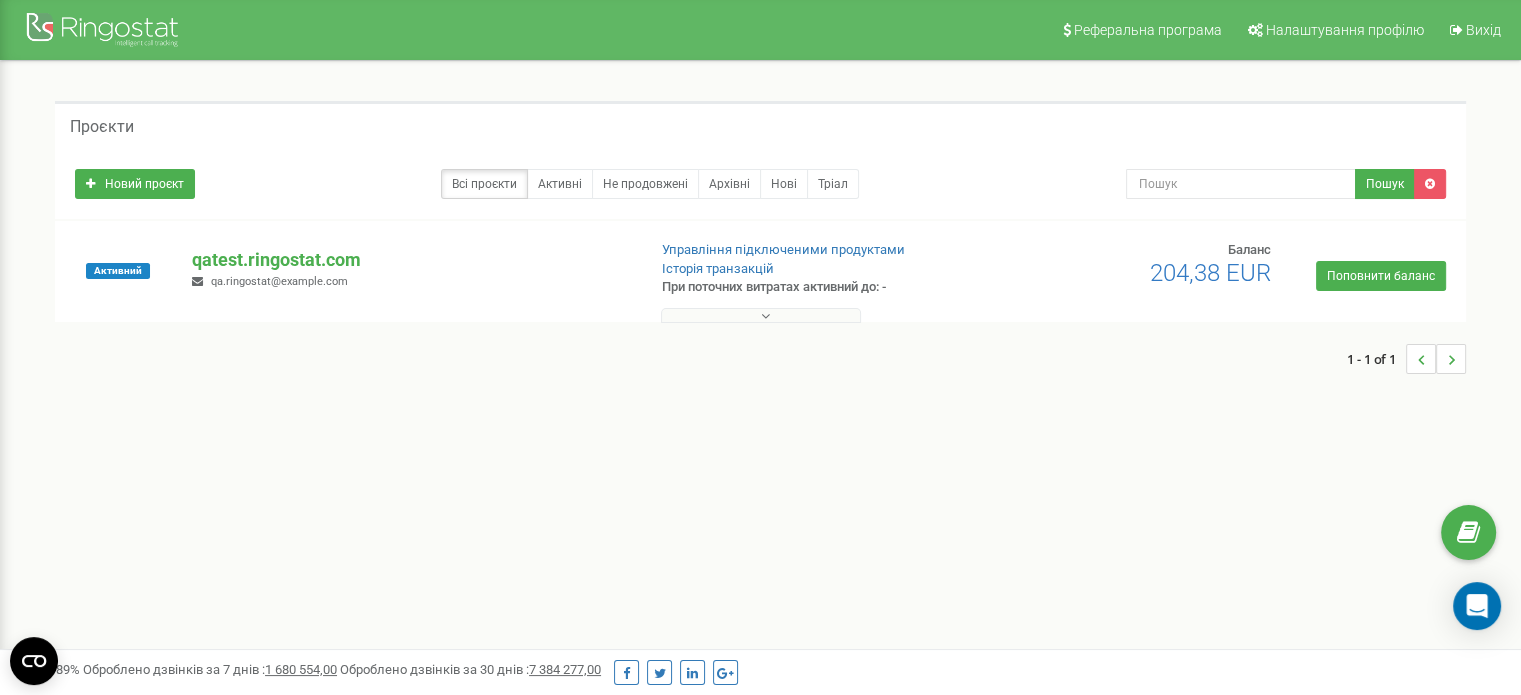 click at bounding box center (761, 315) 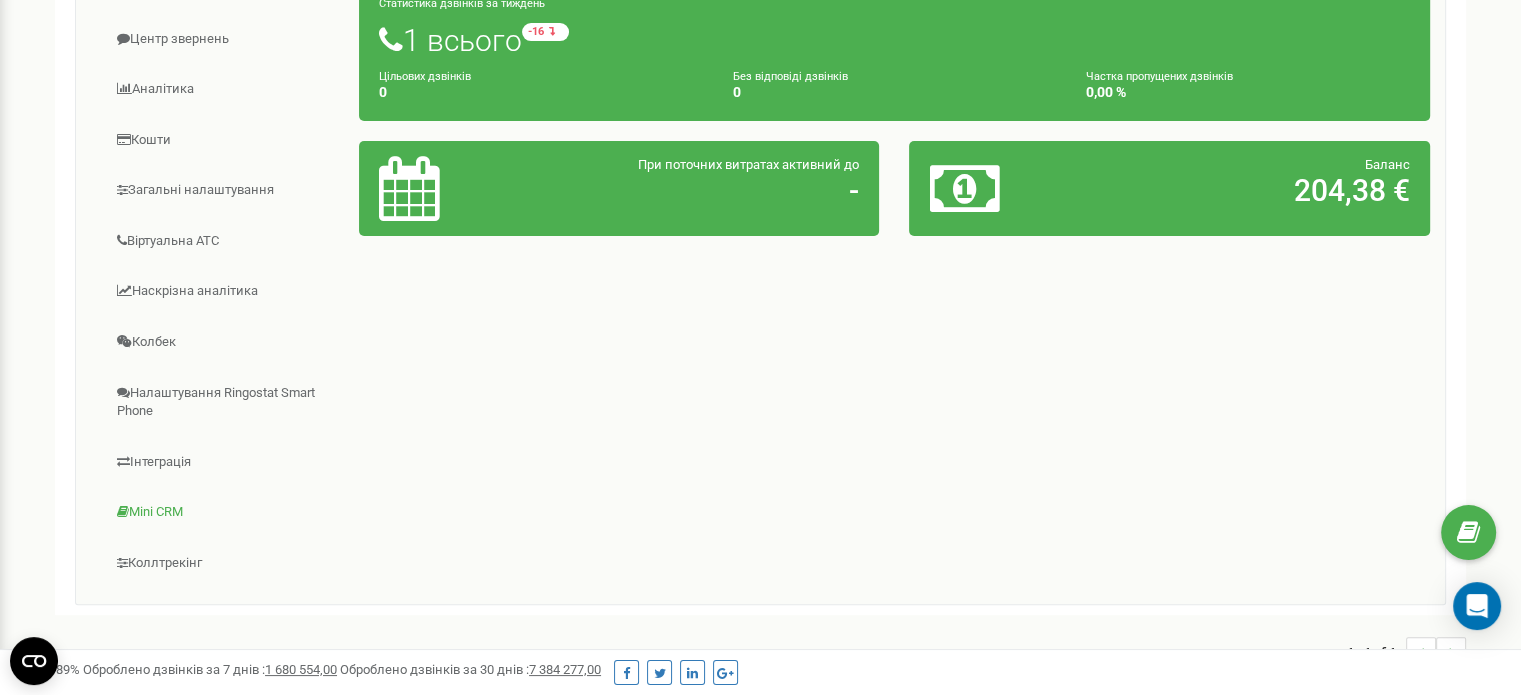 scroll, scrollTop: 300, scrollLeft: 0, axis: vertical 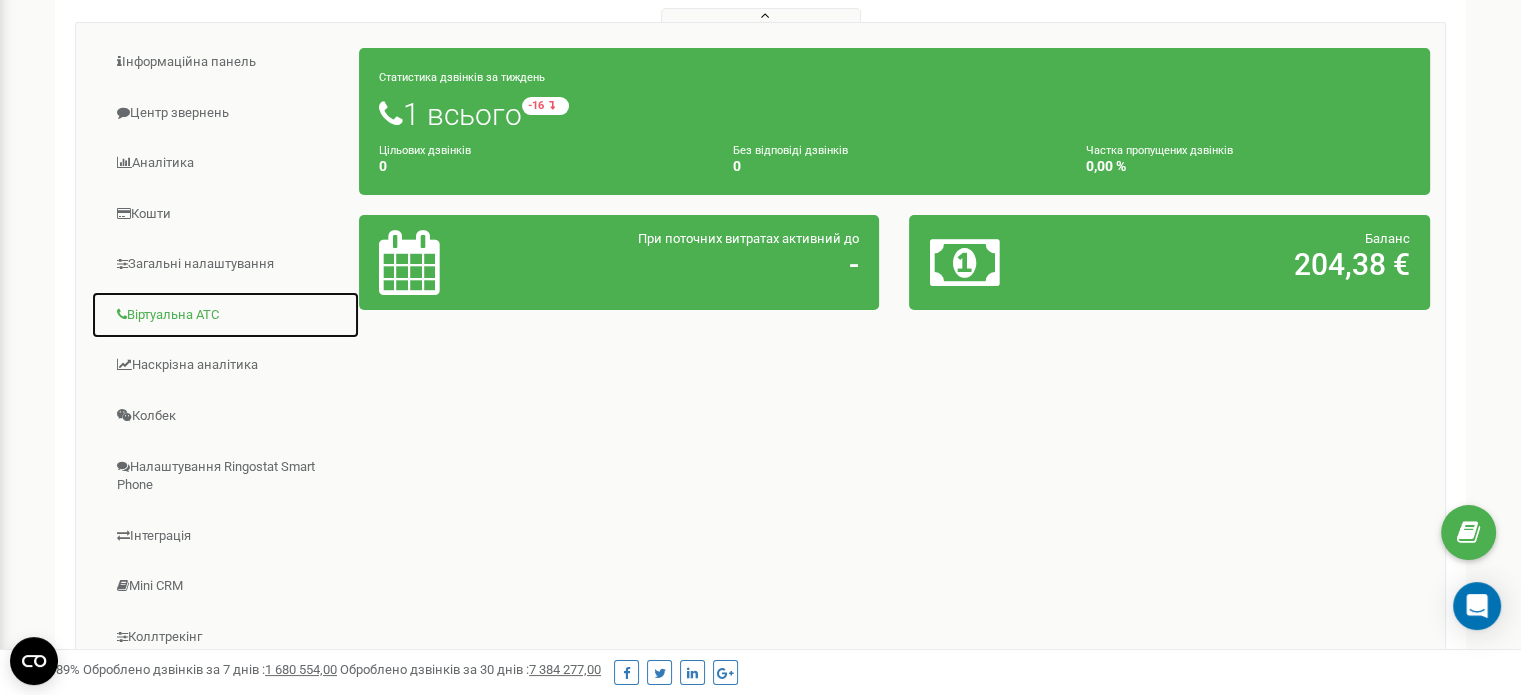 click on "Віртуальна АТС" at bounding box center [225, 315] 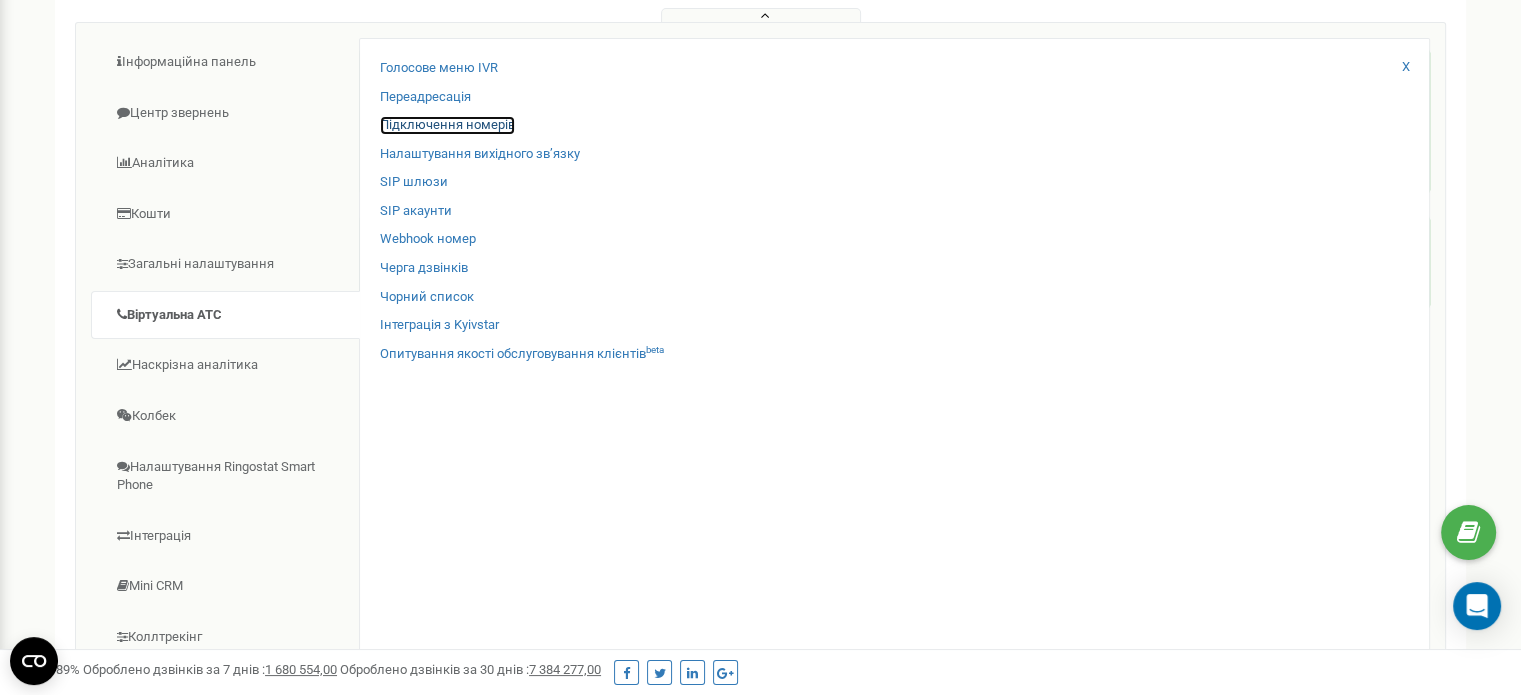 click on "Підключення номерів" at bounding box center (447, 125) 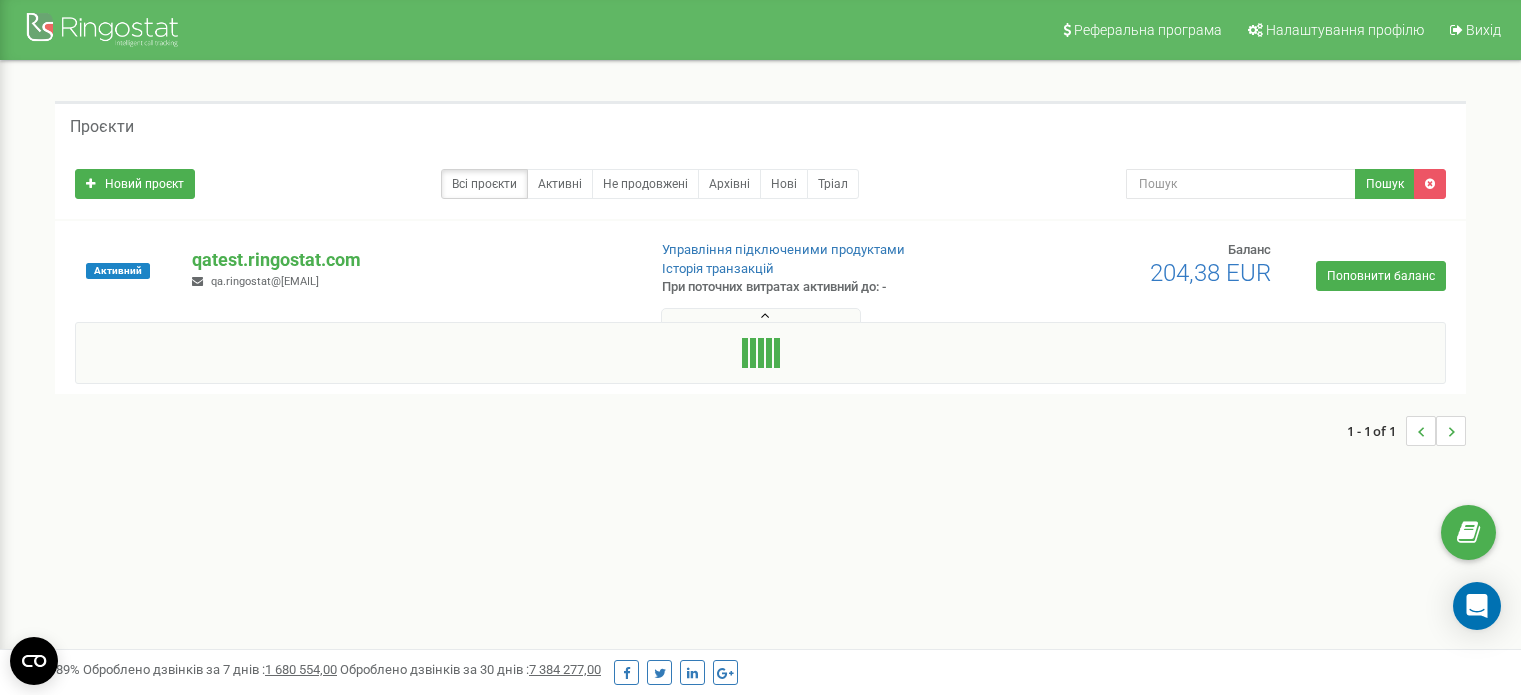 scroll, scrollTop: 0, scrollLeft: 0, axis: both 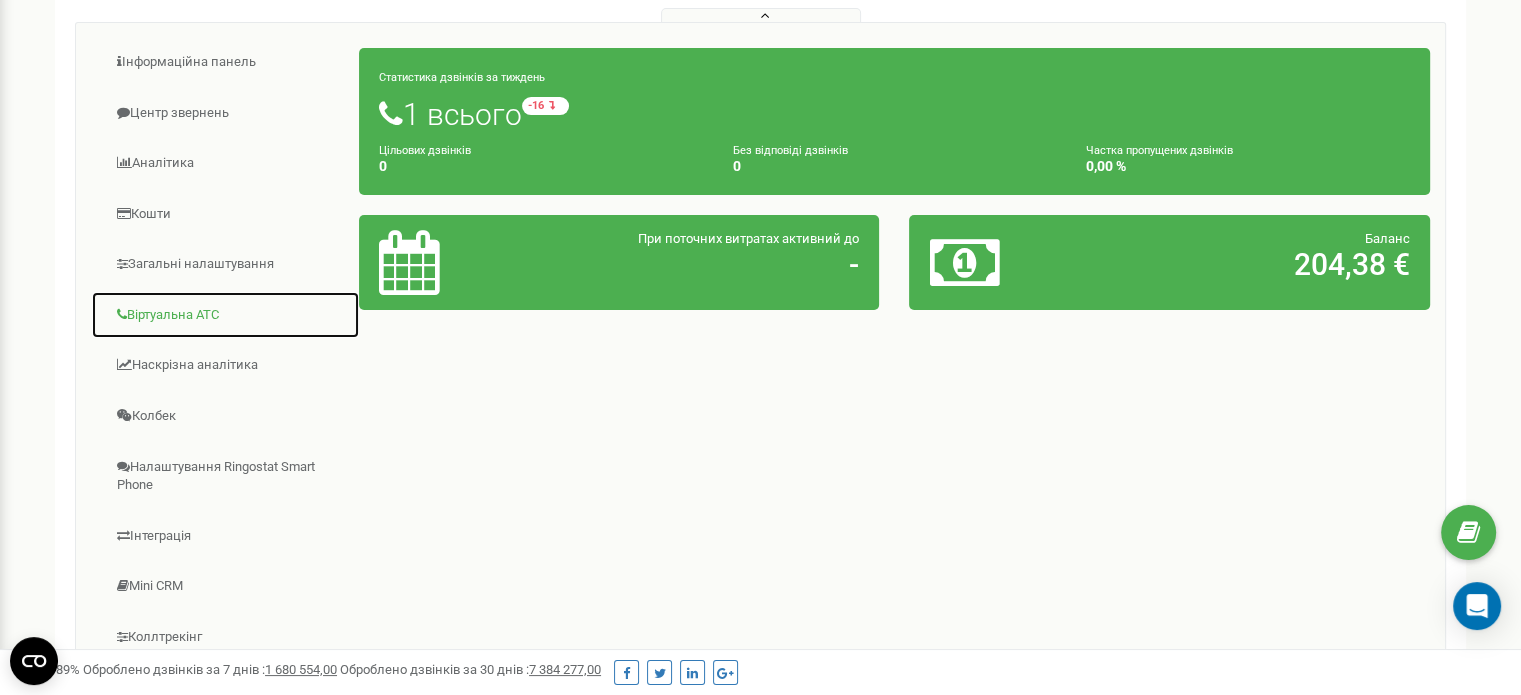 click on "Віртуальна АТС" at bounding box center (225, 315) 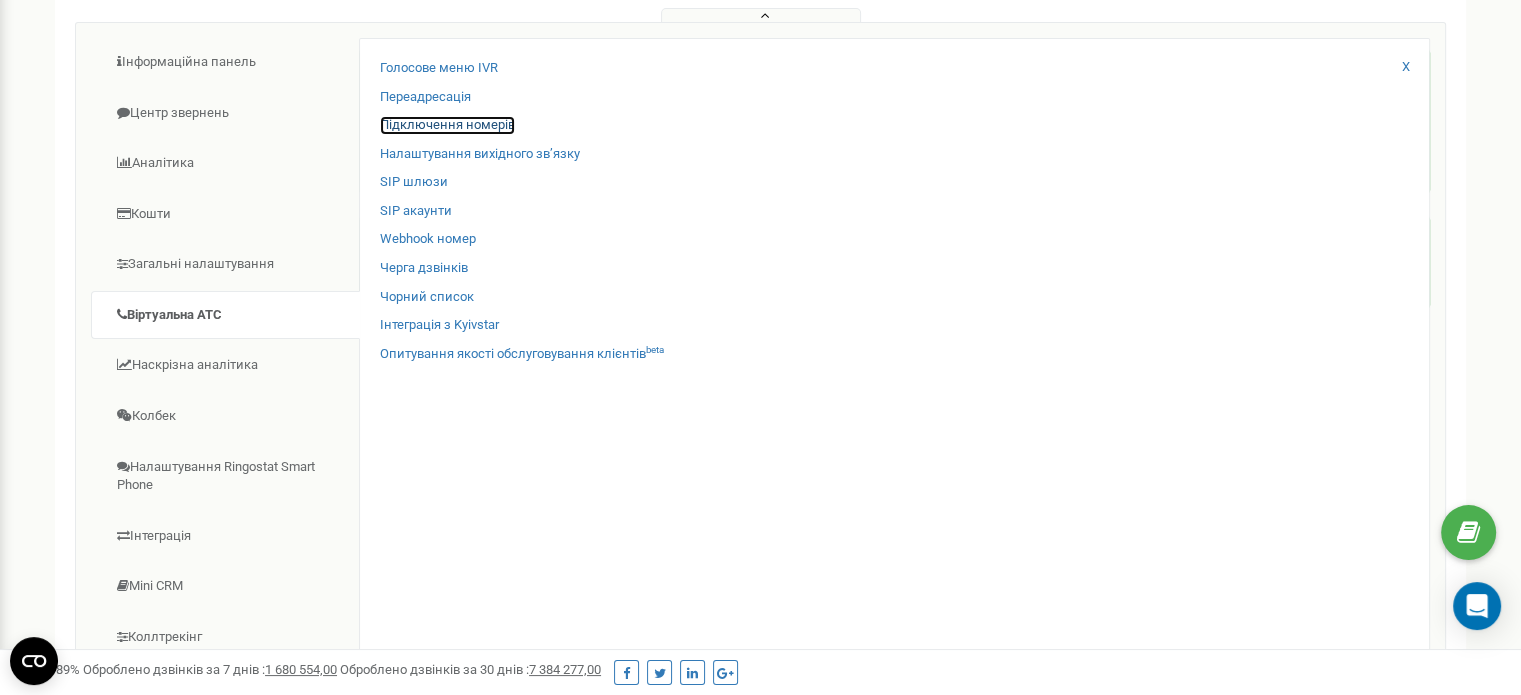 click on "Підключення номерів" at bounding box center (447, 125) 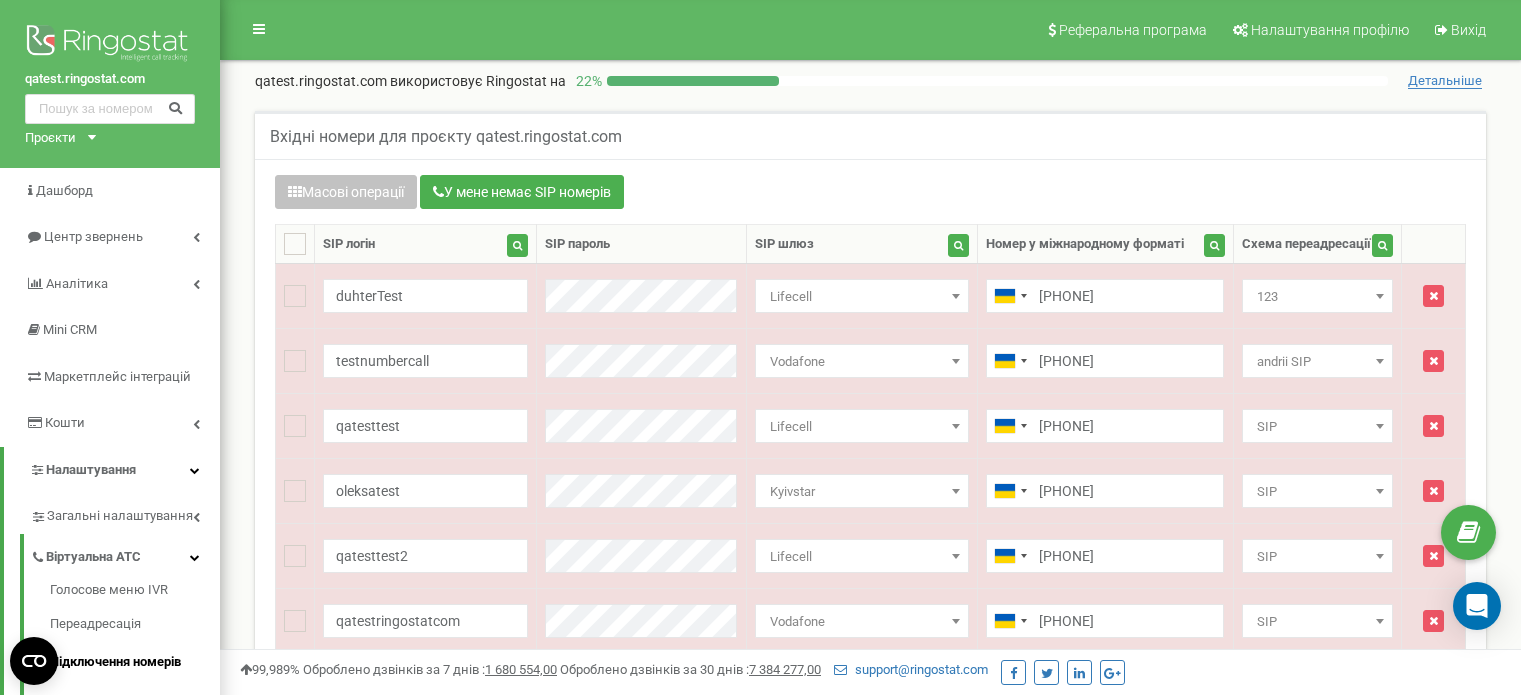 scroll, scrollTop: 0, scrollLeft: 0, axis: both 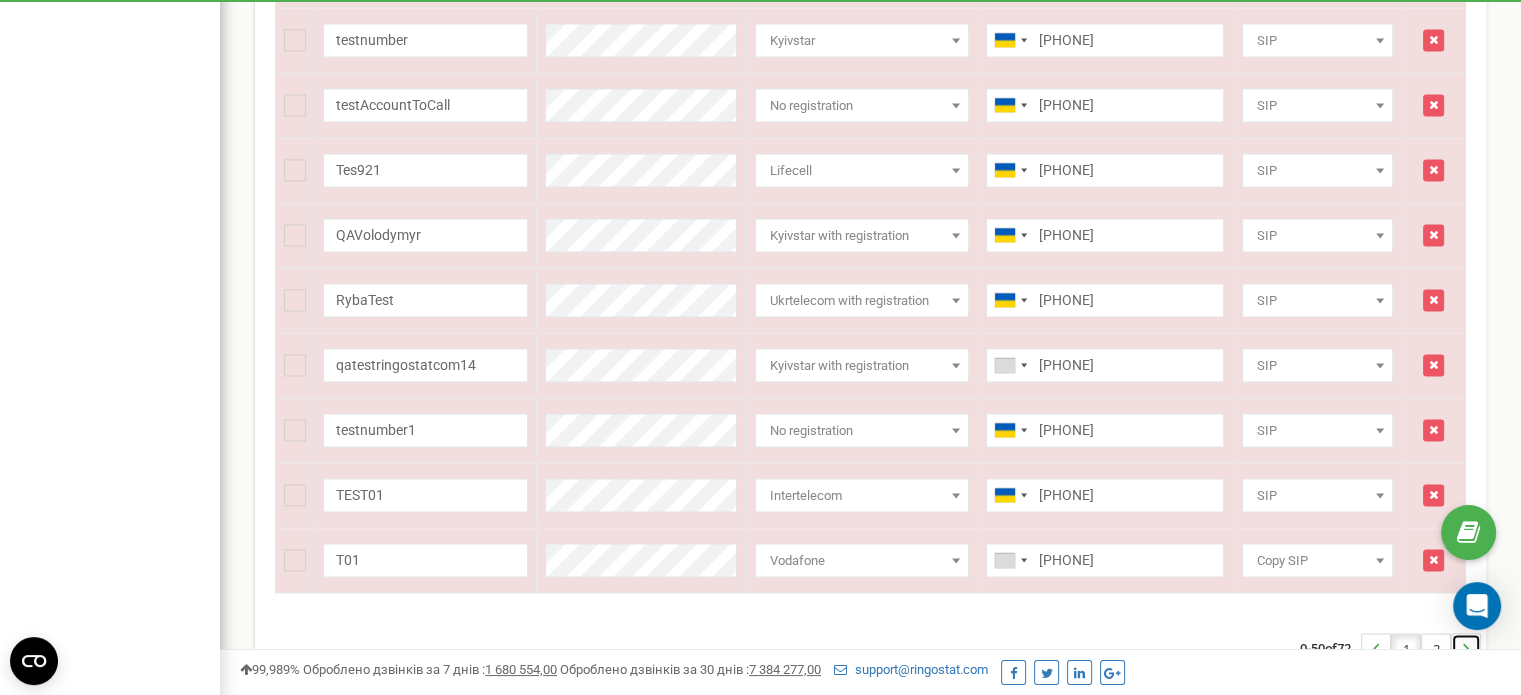 click 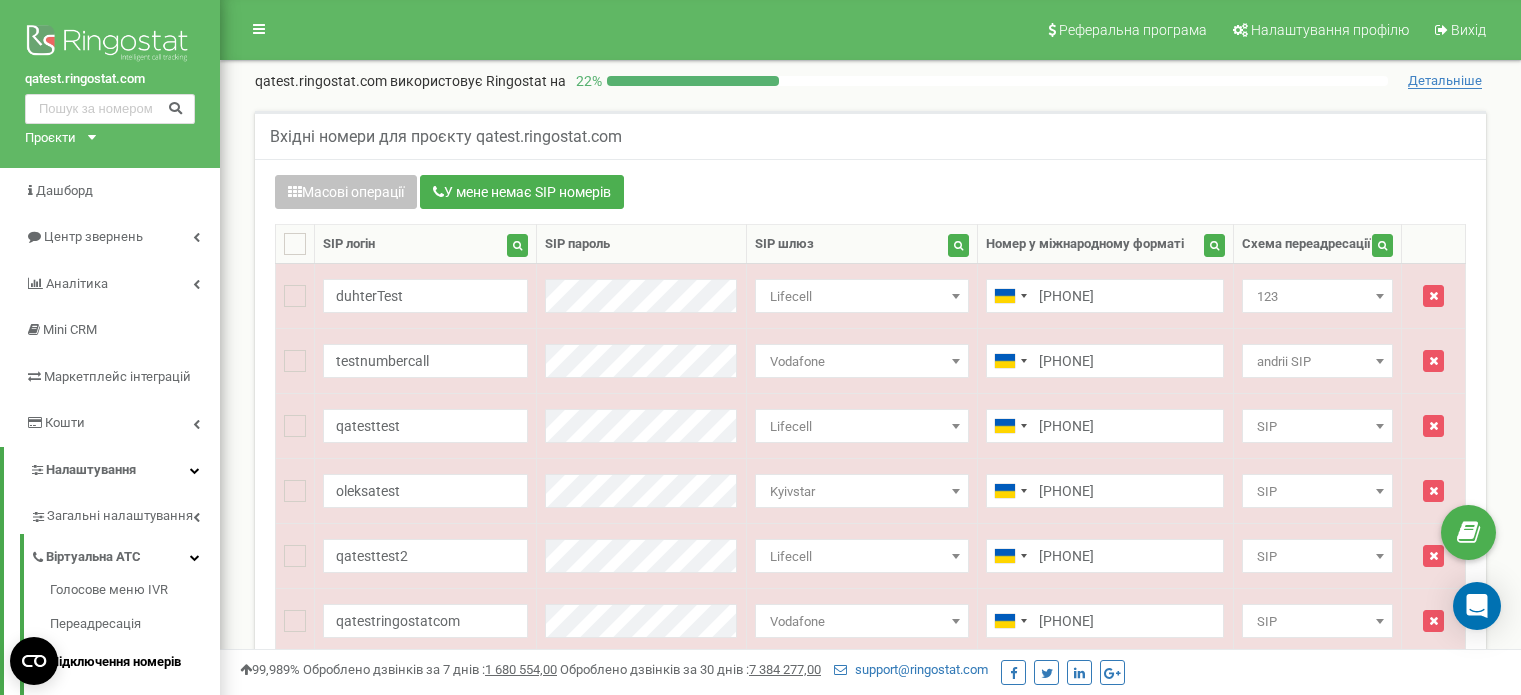 scroll, scrollTop: 2832, scrollLeft: 0, axis: vertical 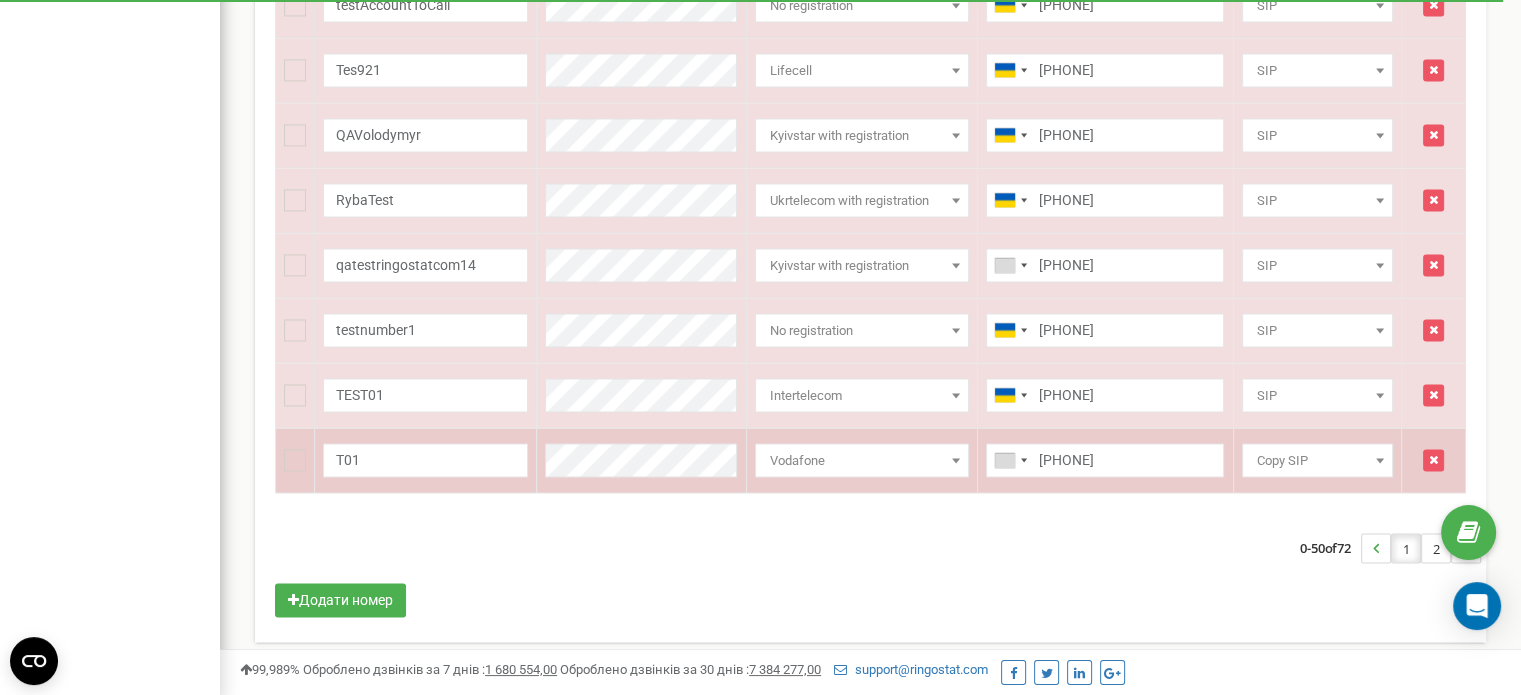 click on "Vodafone" at bounding box center [862, 461] 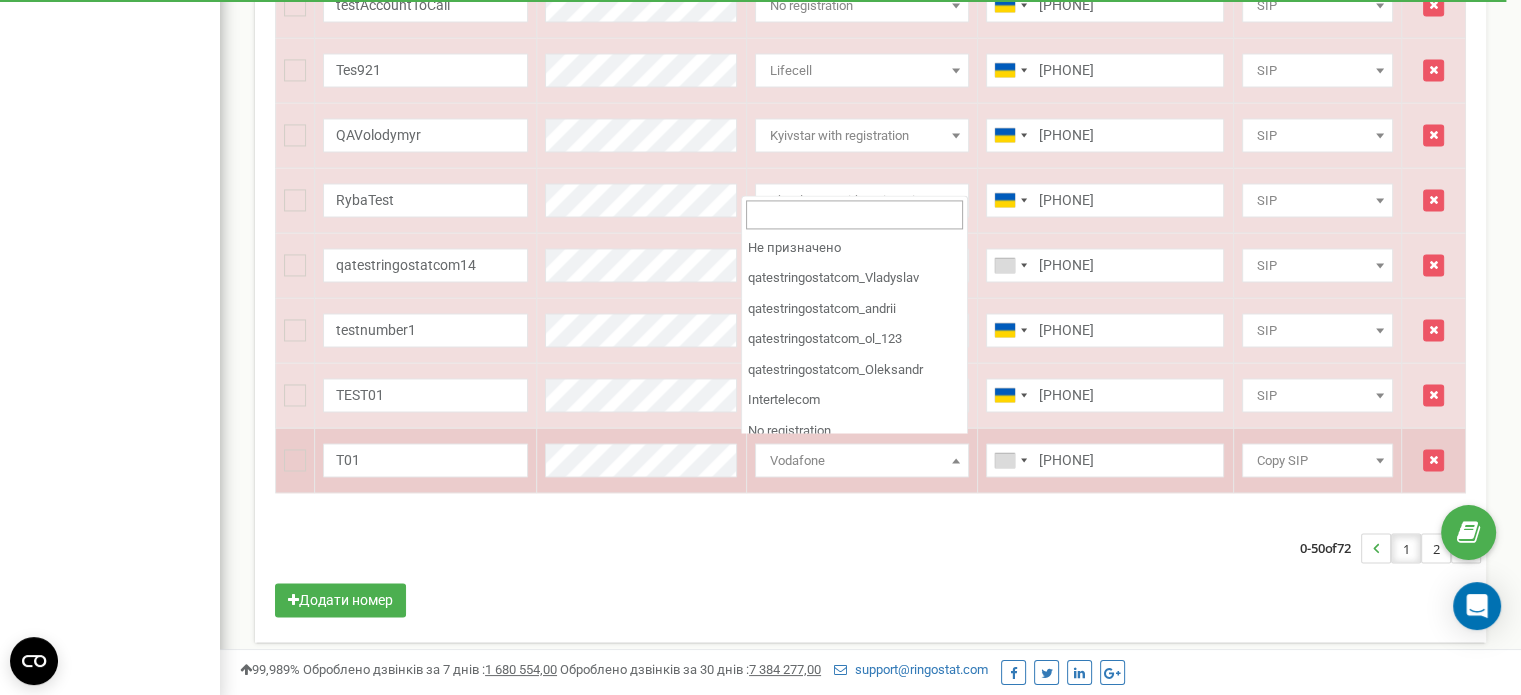 click on "Vodafone" at bounding box center (862, 461) 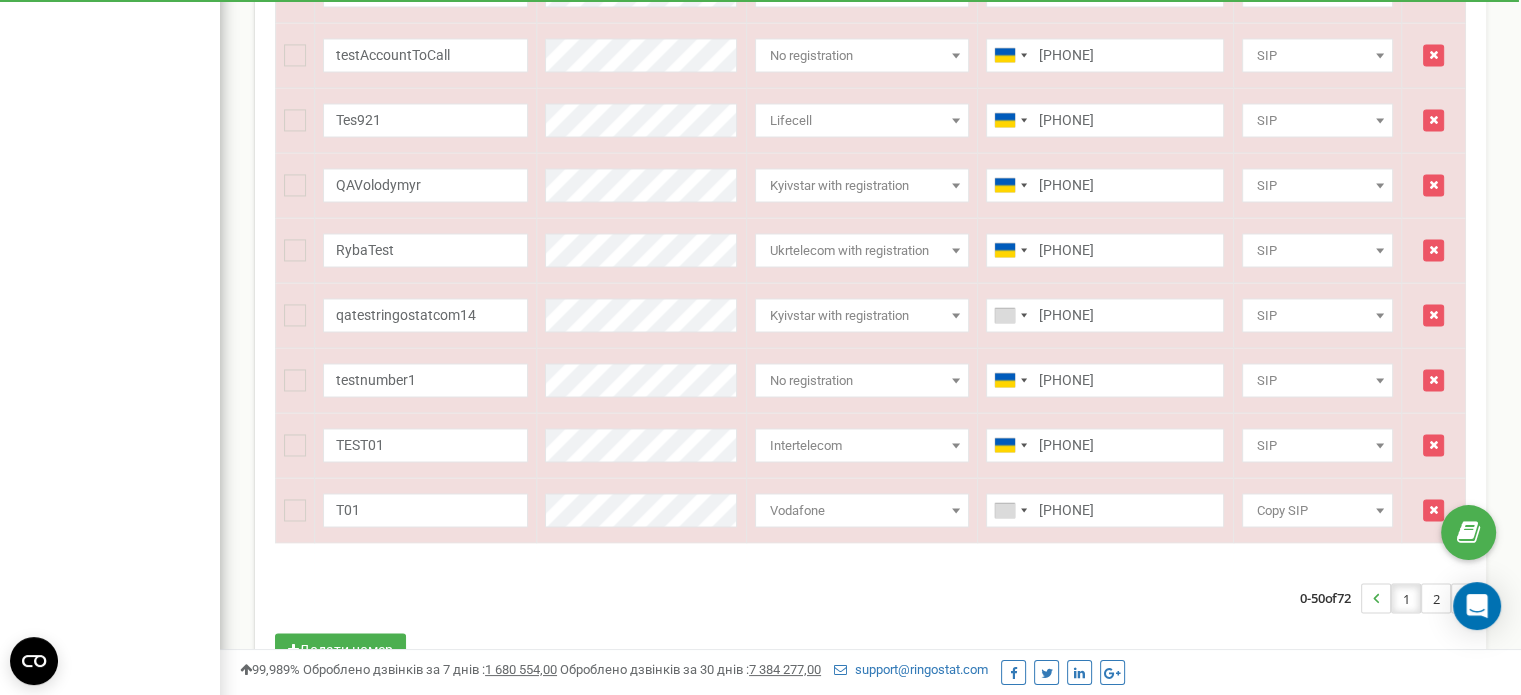 scroll, scrollTop: 2921, scrollLeft: 0, axis: vertical 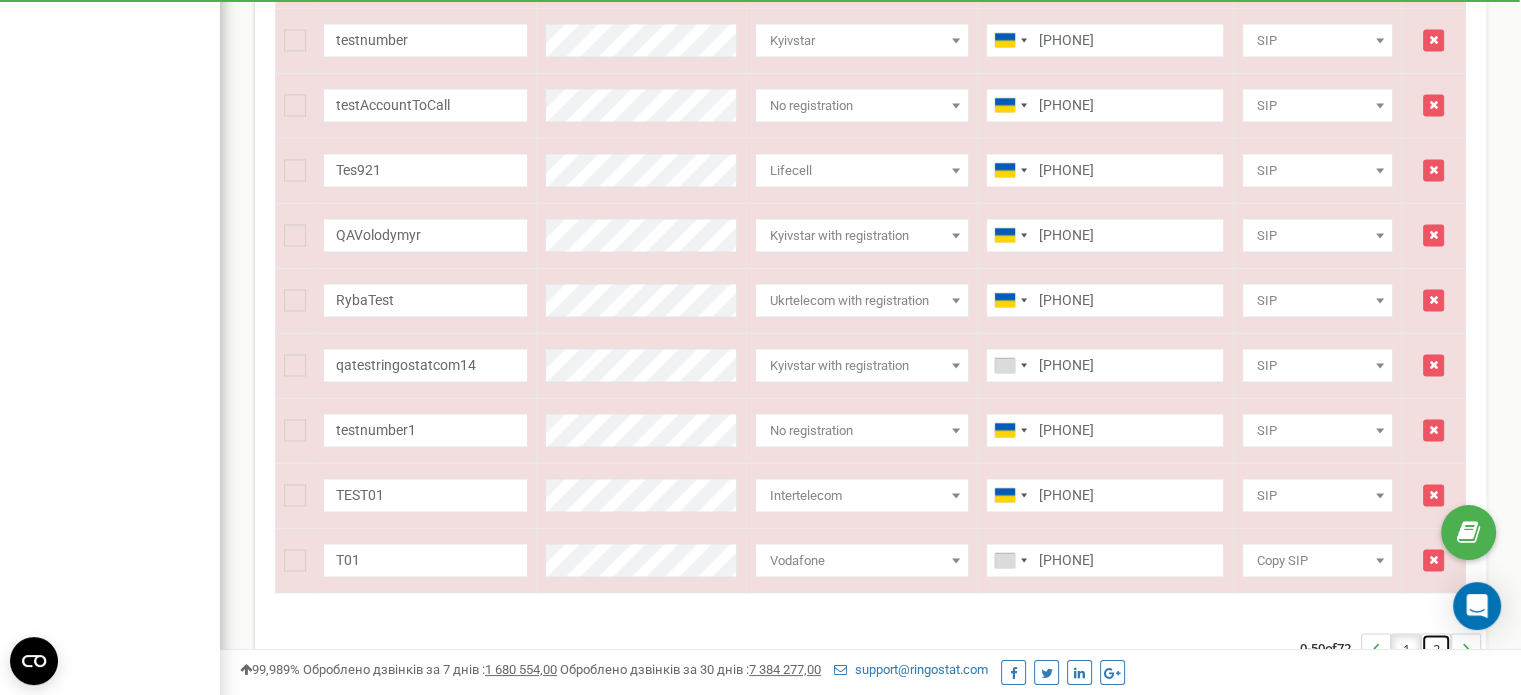 click on "2" at bounding box center (1436, 648) 